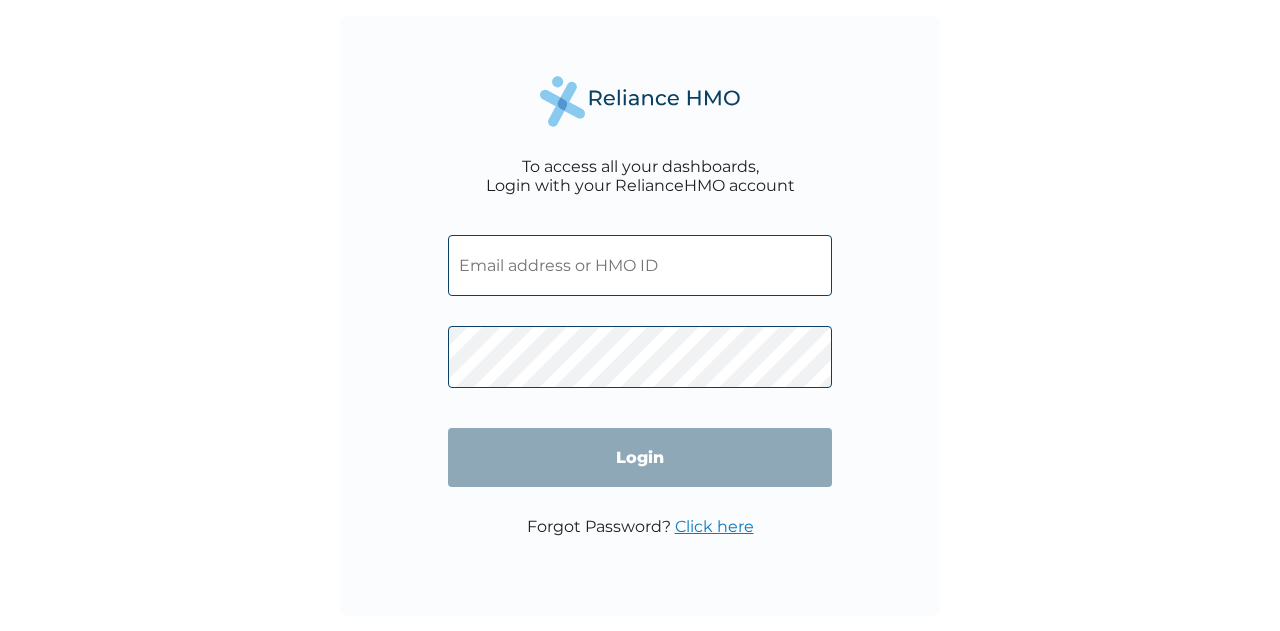 scroll, scrollTop: 0, scrollLeft: 0, axis: both 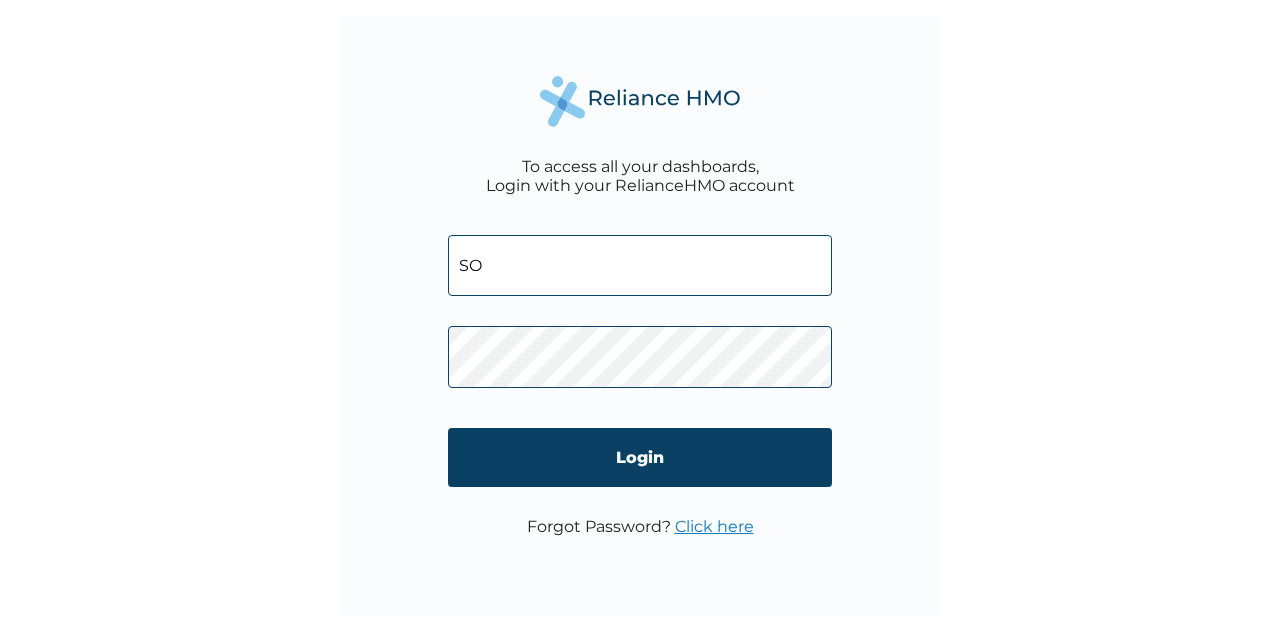 type on "[USERNAME]@[DOMAIN]" 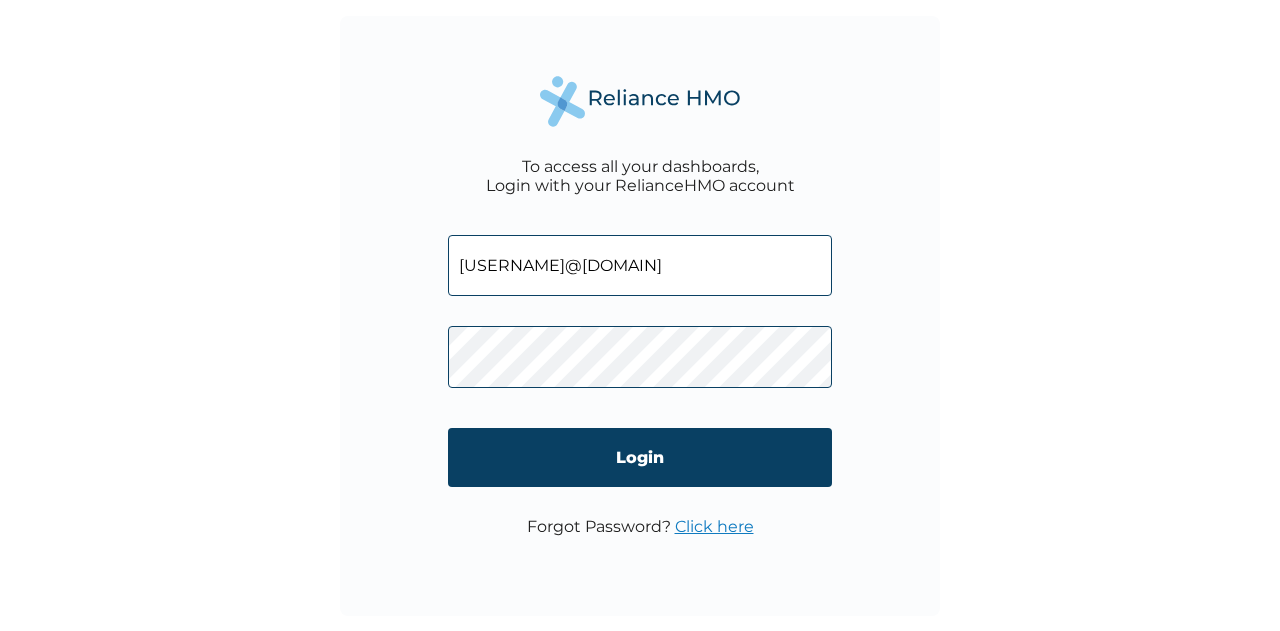 click on "Login" at bounding box center [640, 457] 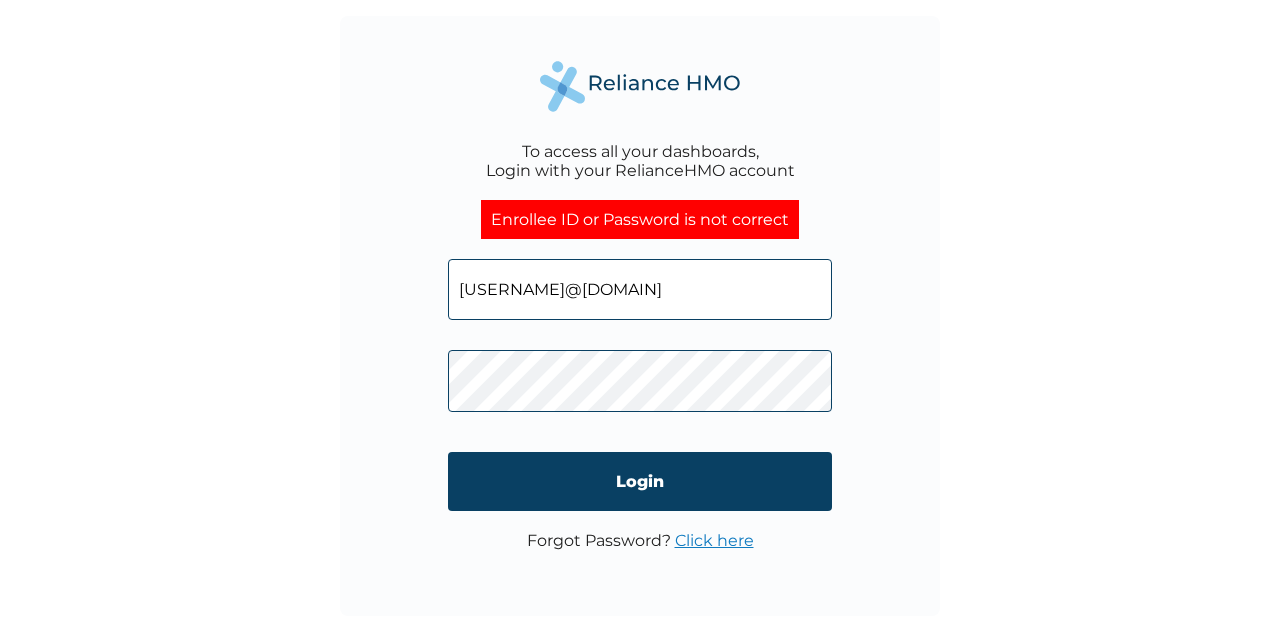 click on "Click here" at bounding box center (714, 540) 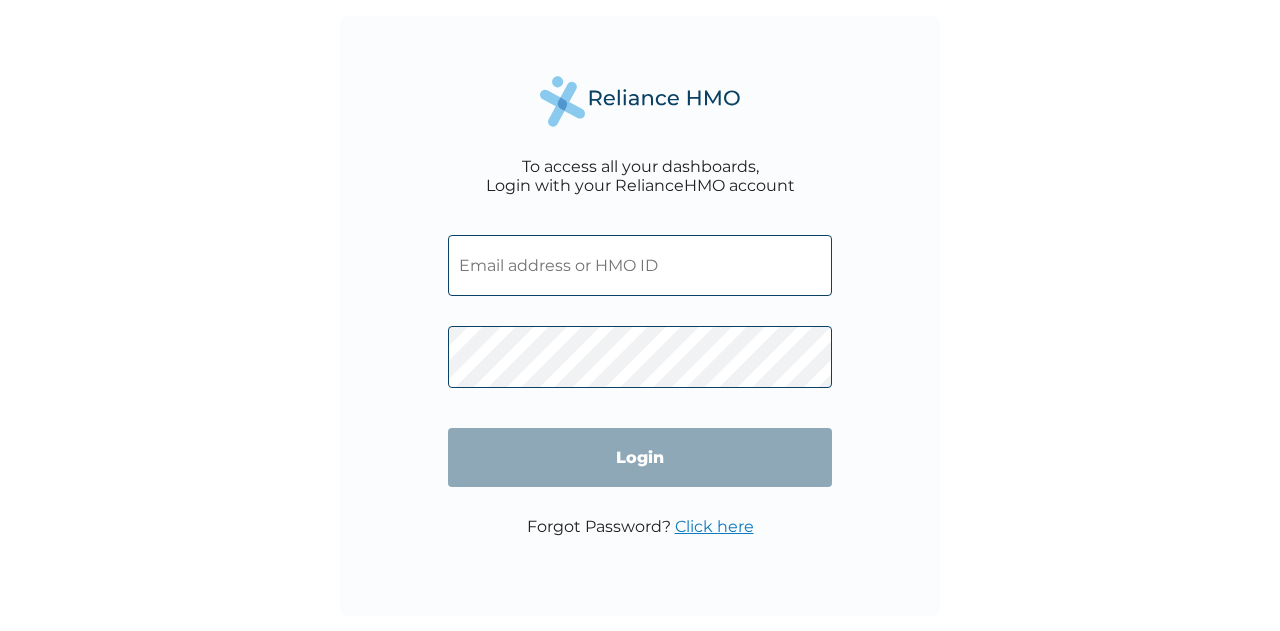 scroll, scrollTop: 0, scrollLeft: 0, axis: both 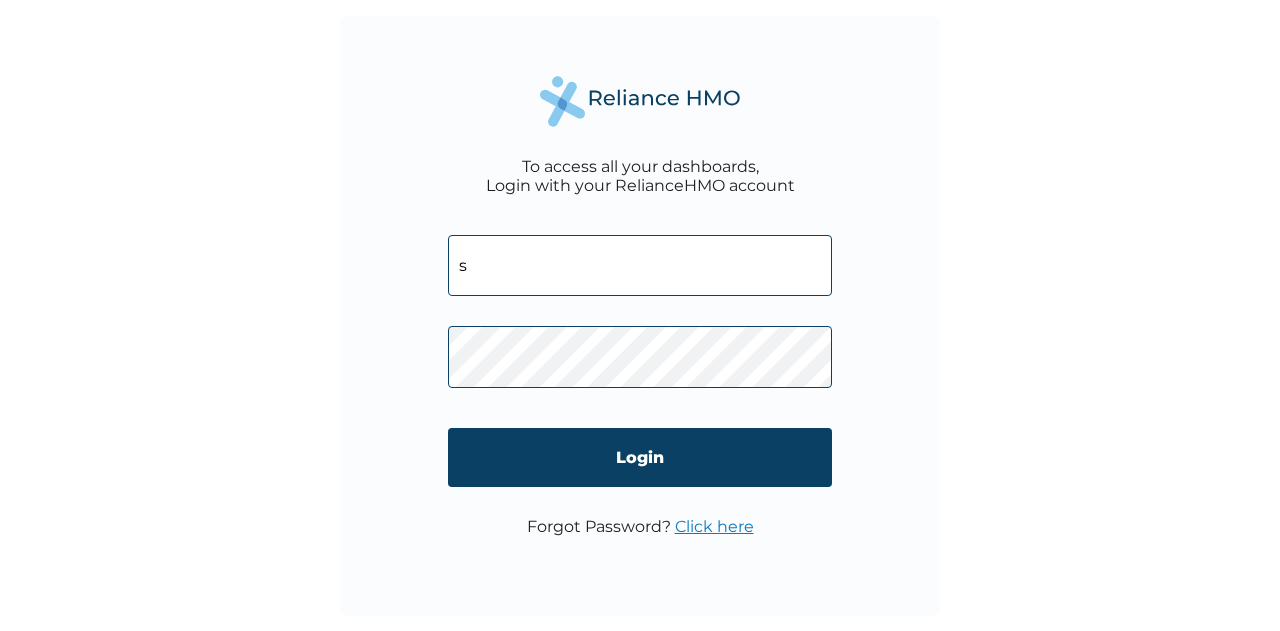 type on "[EMAIL]" 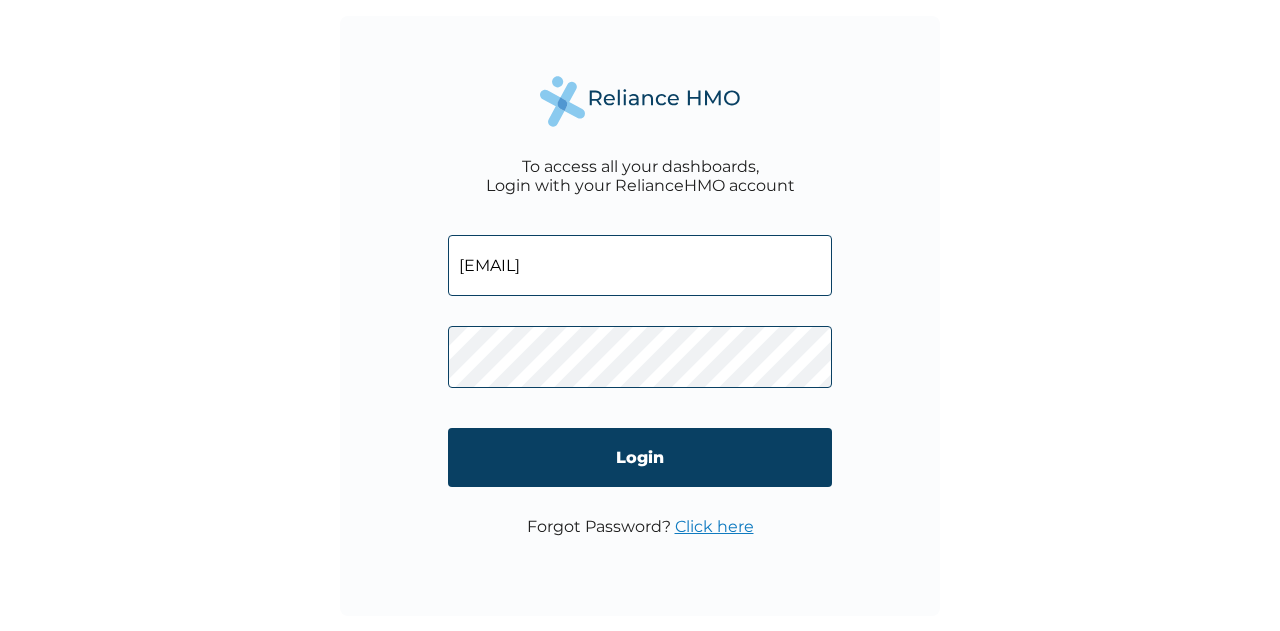 click on "Click here" at bounding box center (714, 526) 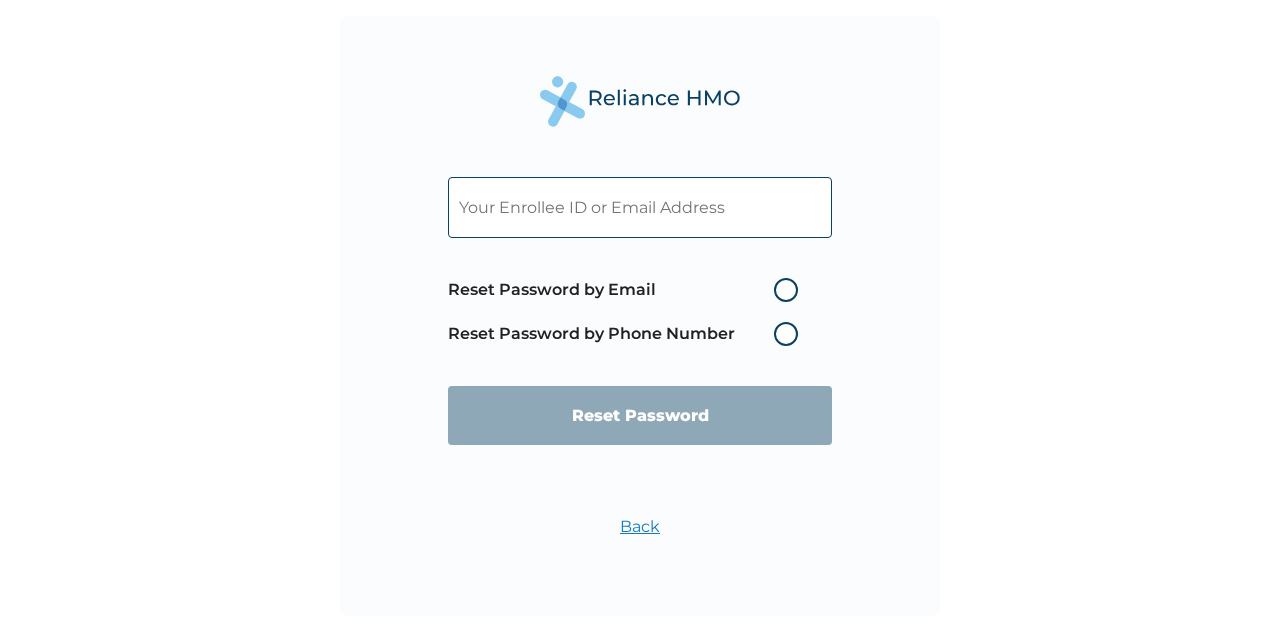 click on "Reset Password by Email" at bounding box center (628, 290) 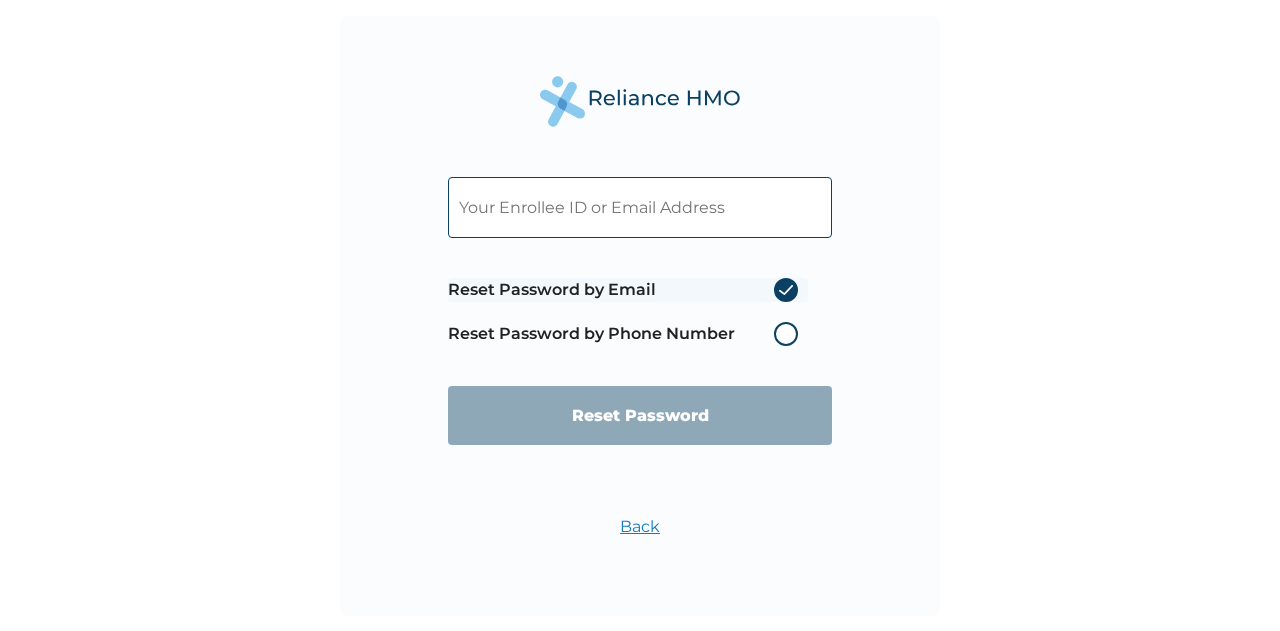 radio on "true" 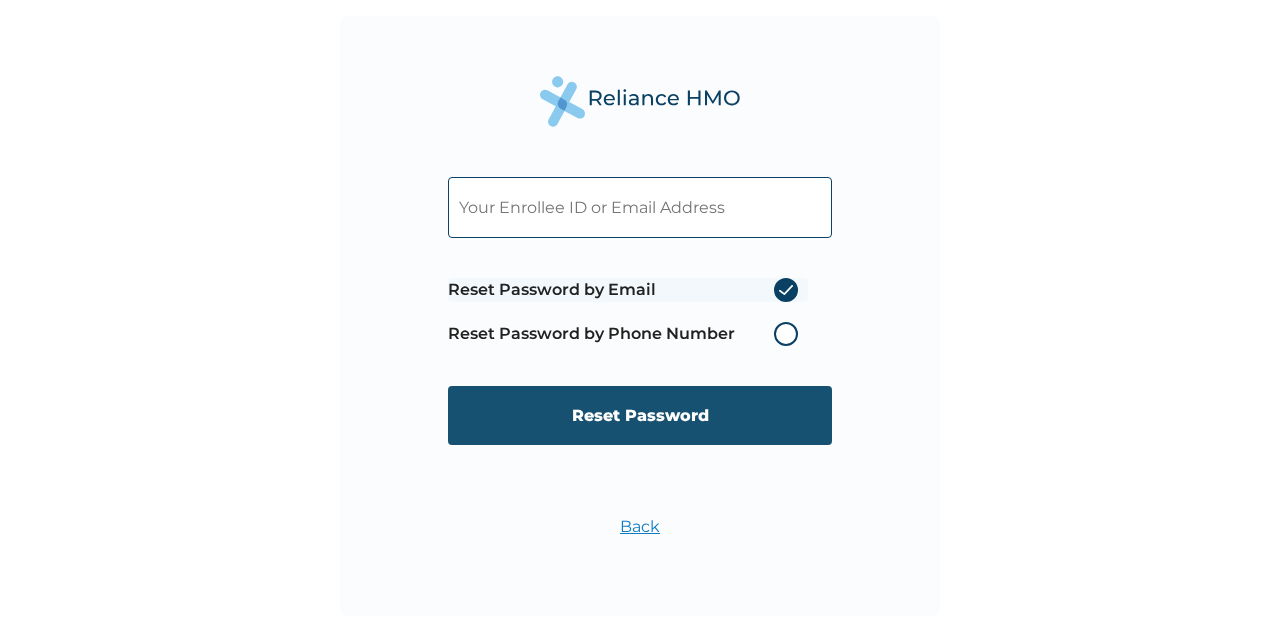 click on "Reset Password" at bounding box center [640, 415] 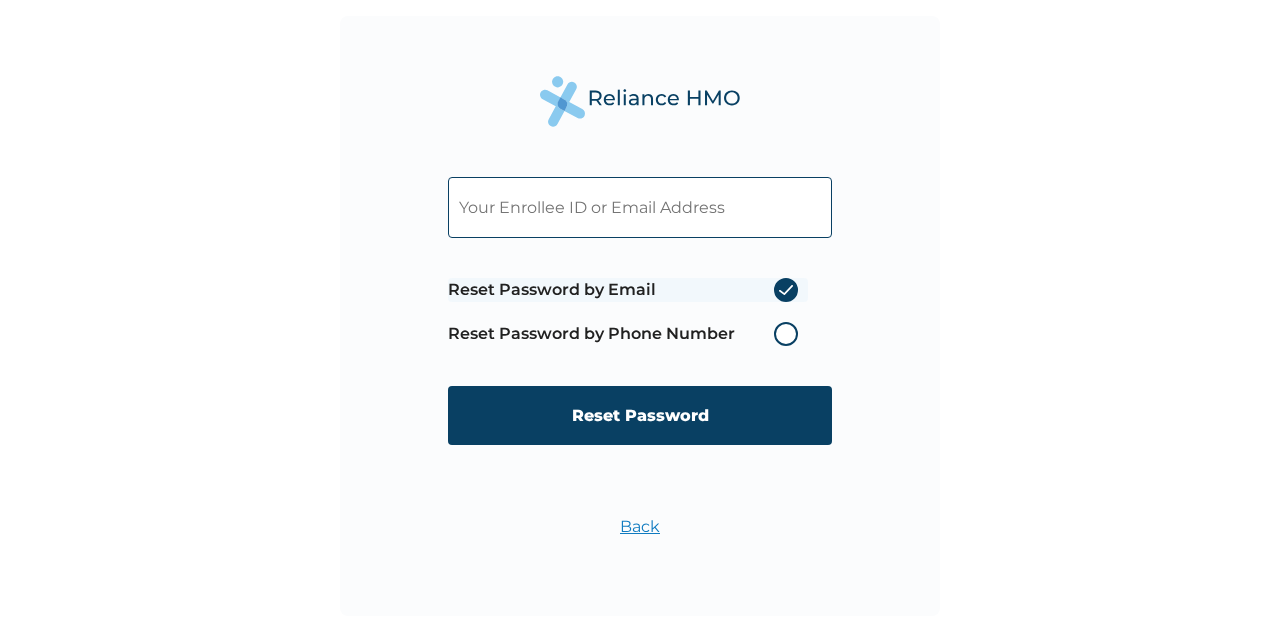 click at bounding box center [640, 207] 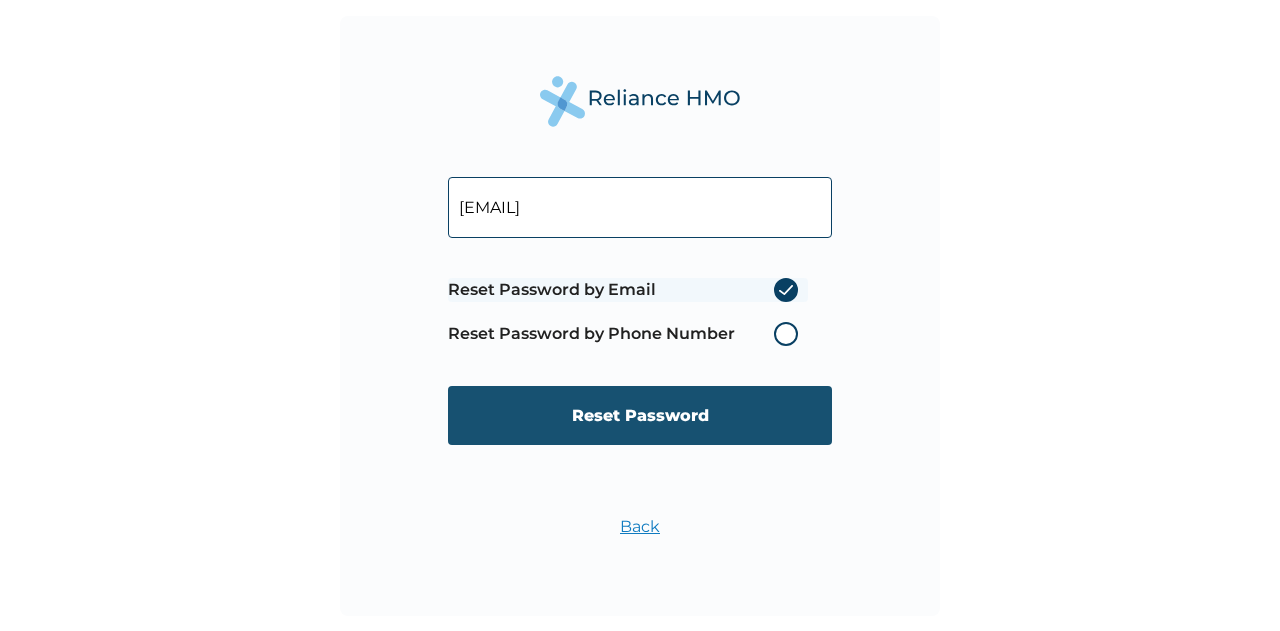 type on "[USERNAME]@[DOMAIN]" 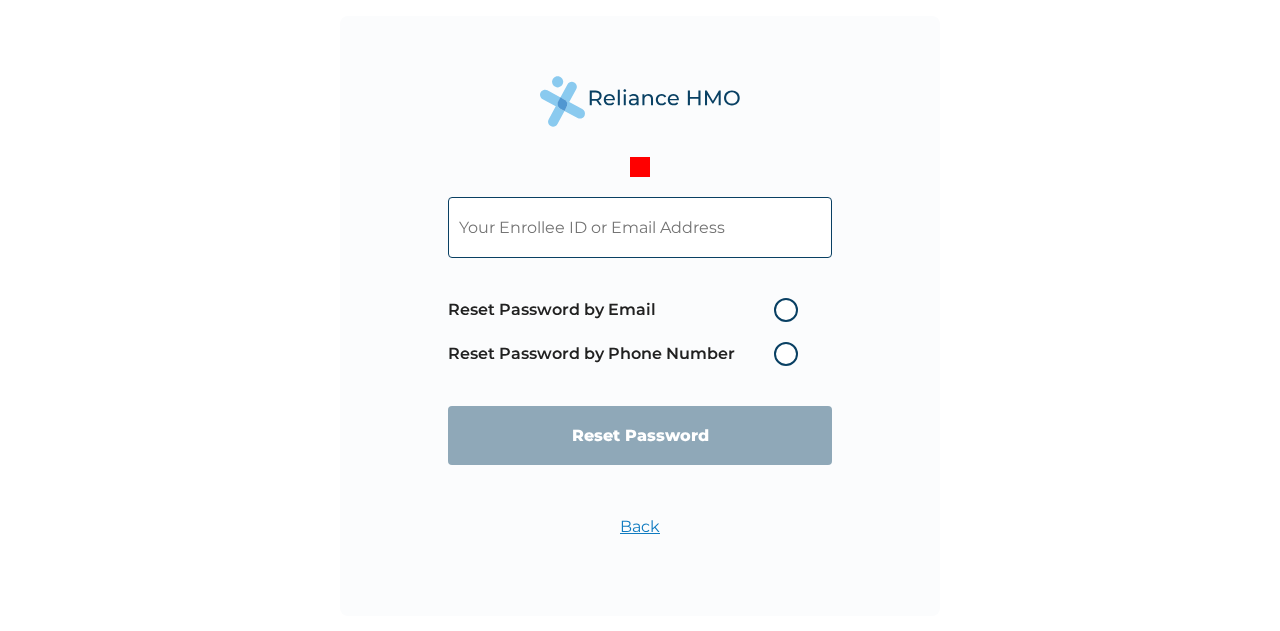 click at bounding box center (640, 227) 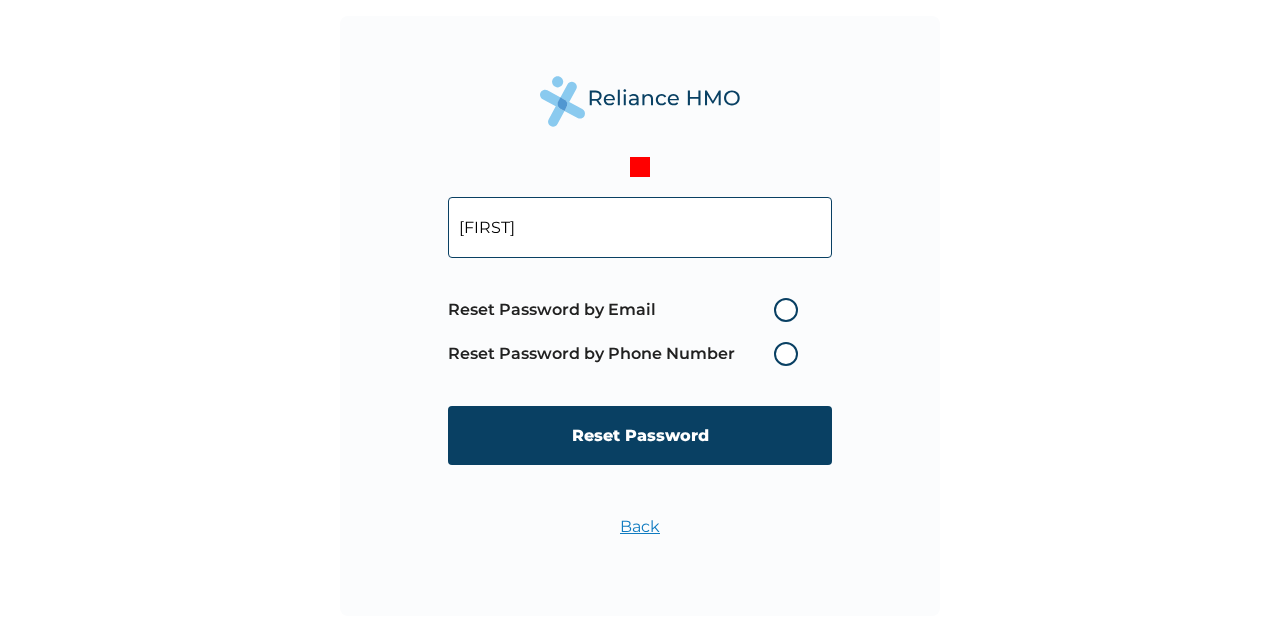 type on "[USERNAME]@[DOMAIN]" 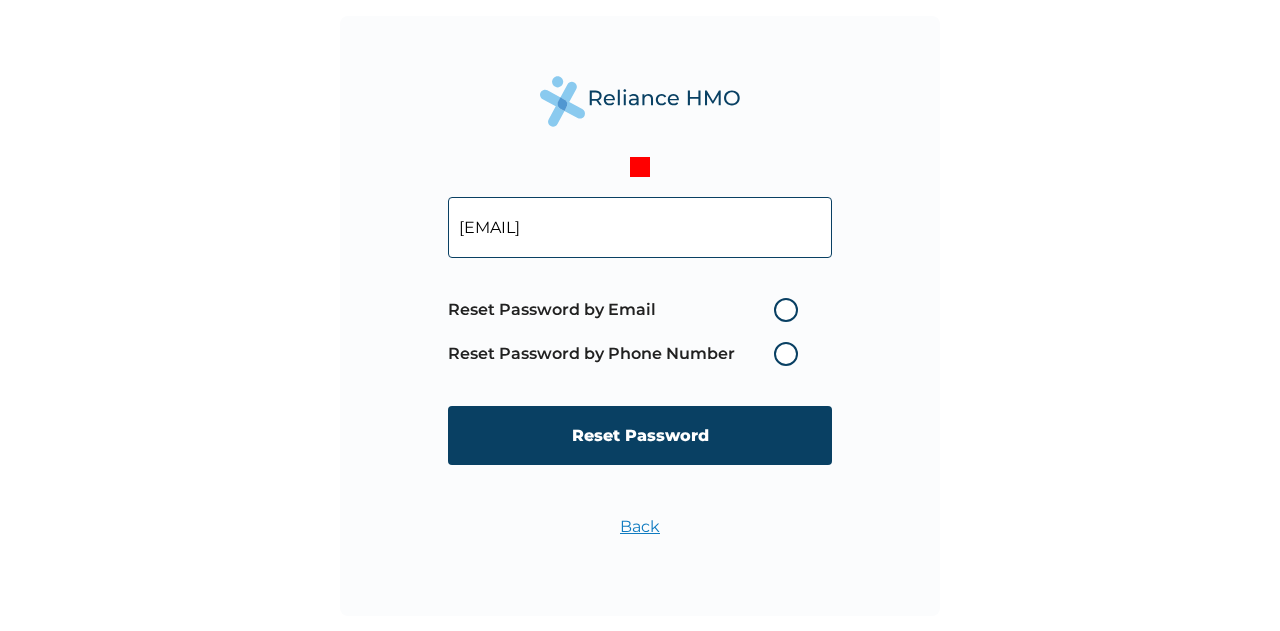 click on "Reset Password by Email" at bounding box center [628, 310] 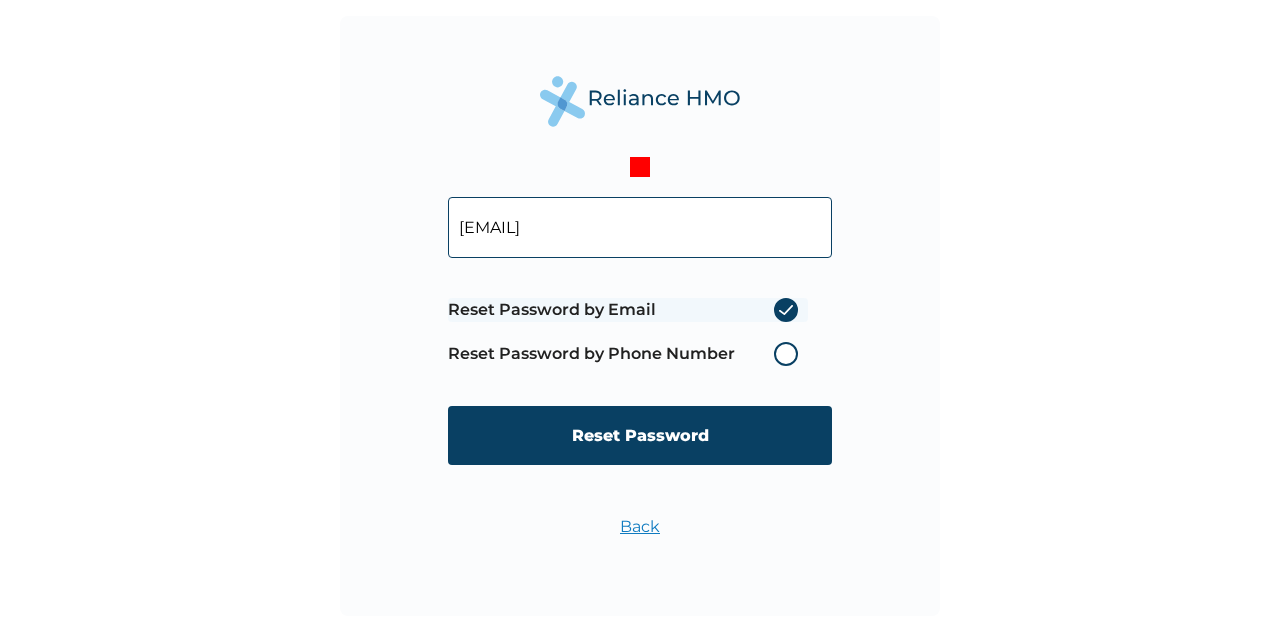 radio on "true" 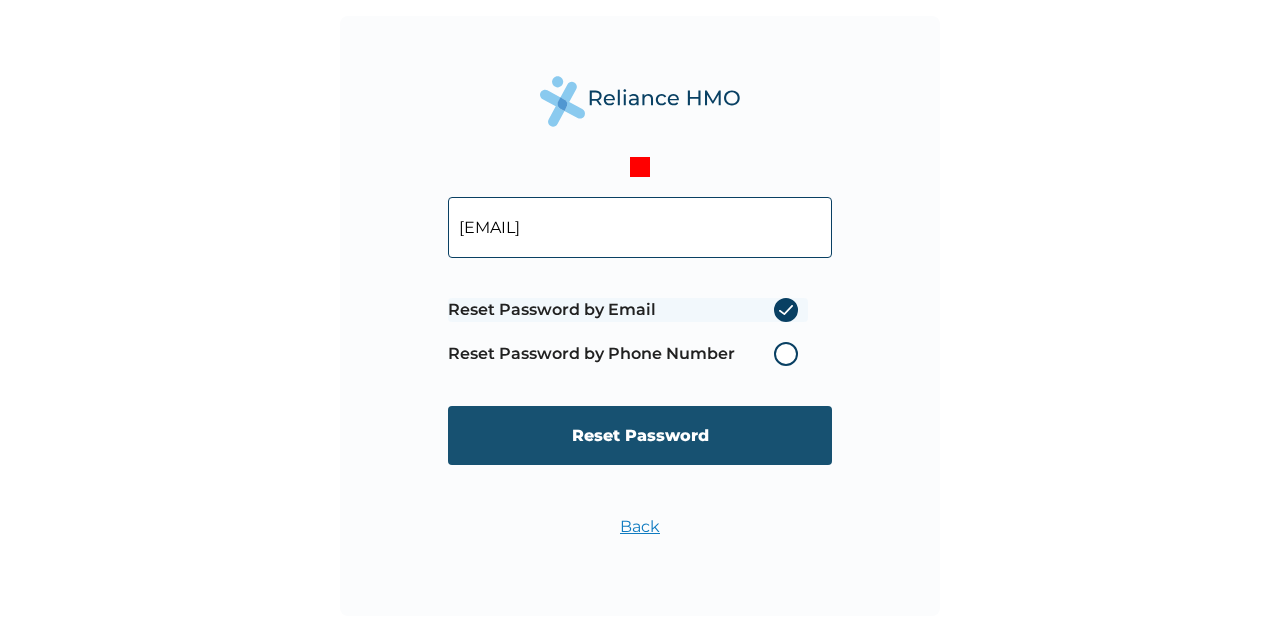 click on "Reset Password" at bounding box center [640, 435] 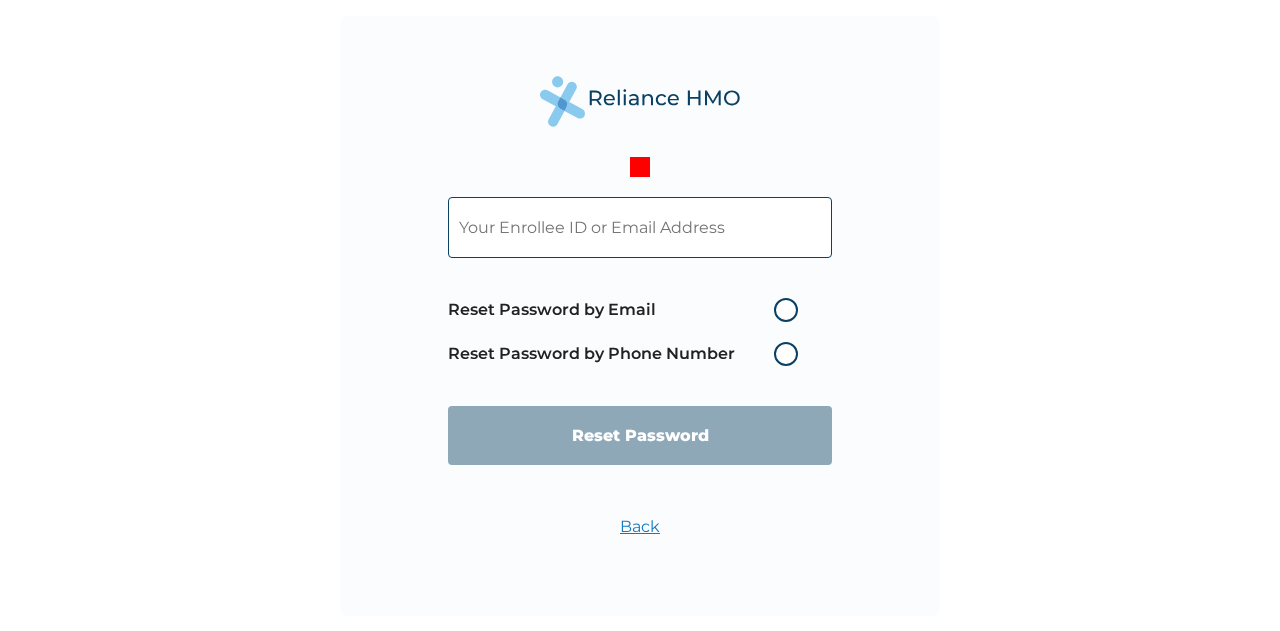 click at bounding box center (640, 167) 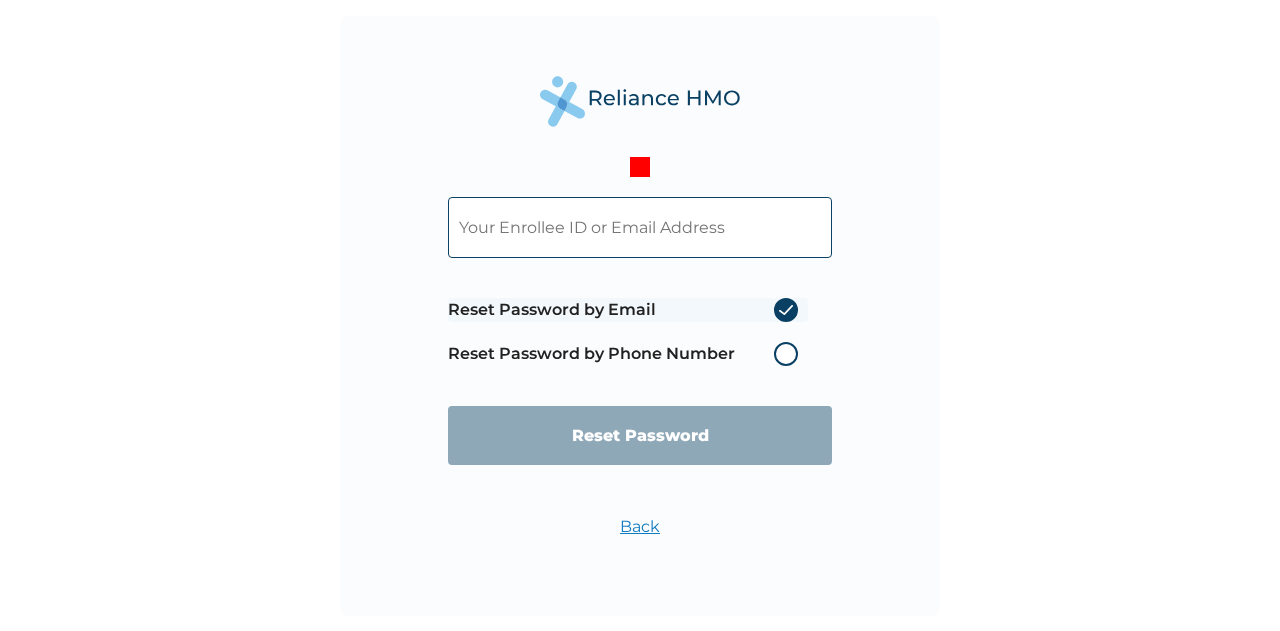 radio on "true" 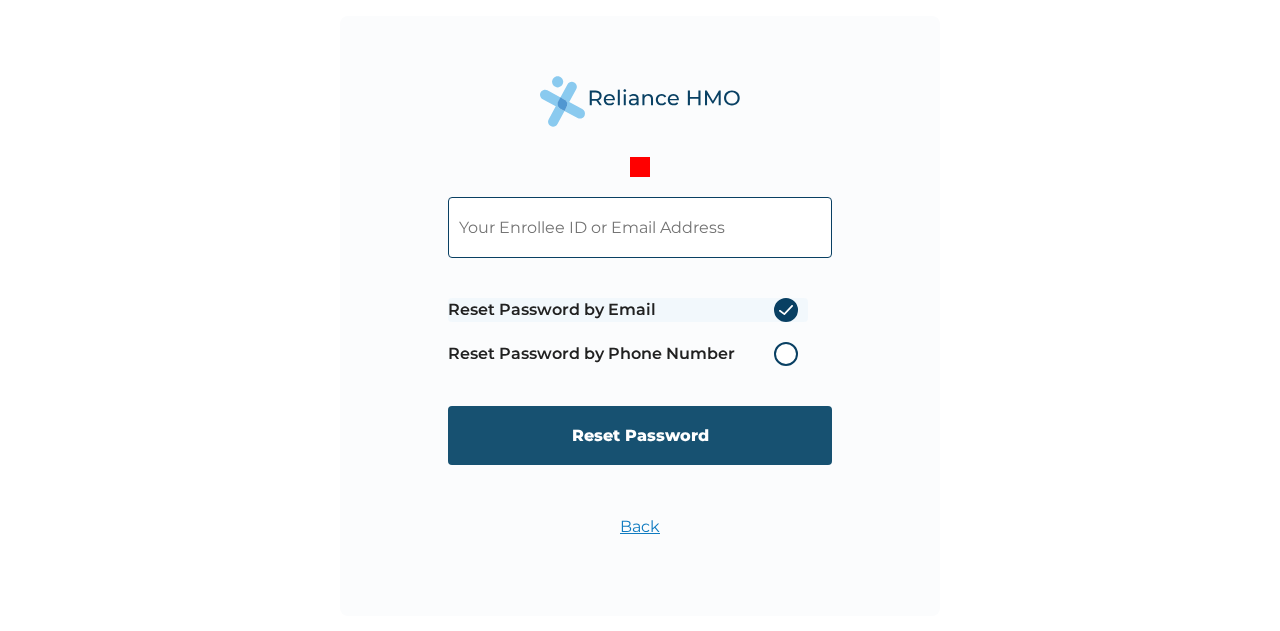 click on "Reset Password" at bounding box center [640, 435] 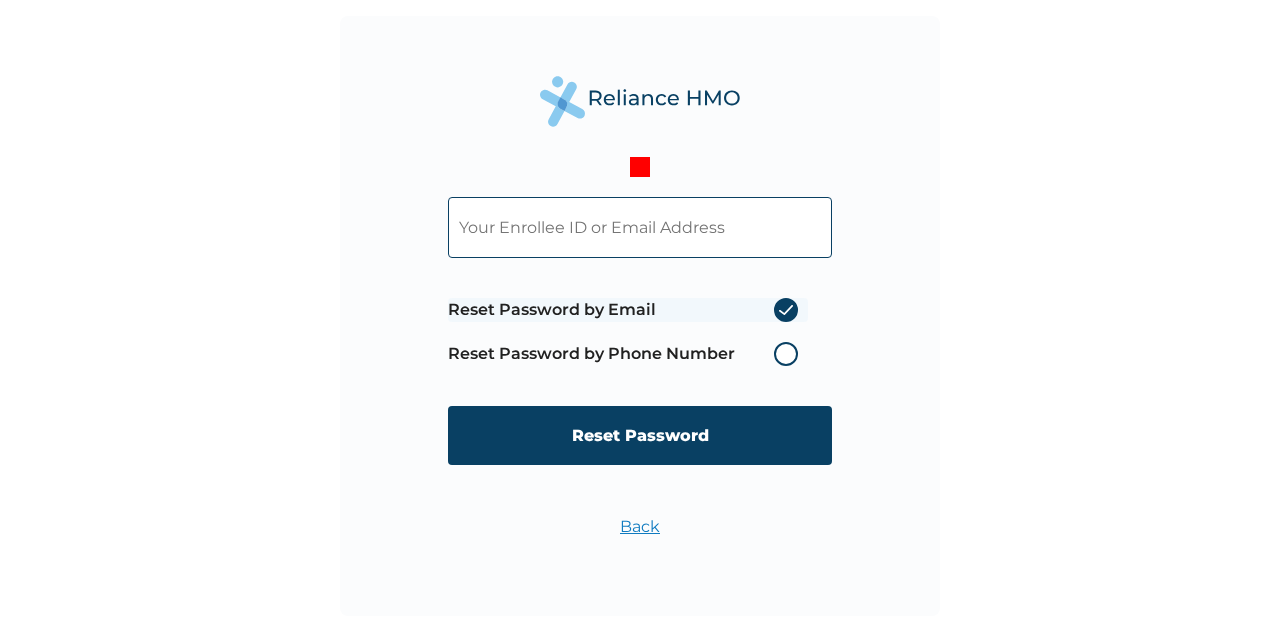 drag, startPoint x: 669, startPoint y: 205, endPoint x: 669, endPoint y: 220, distance: 15 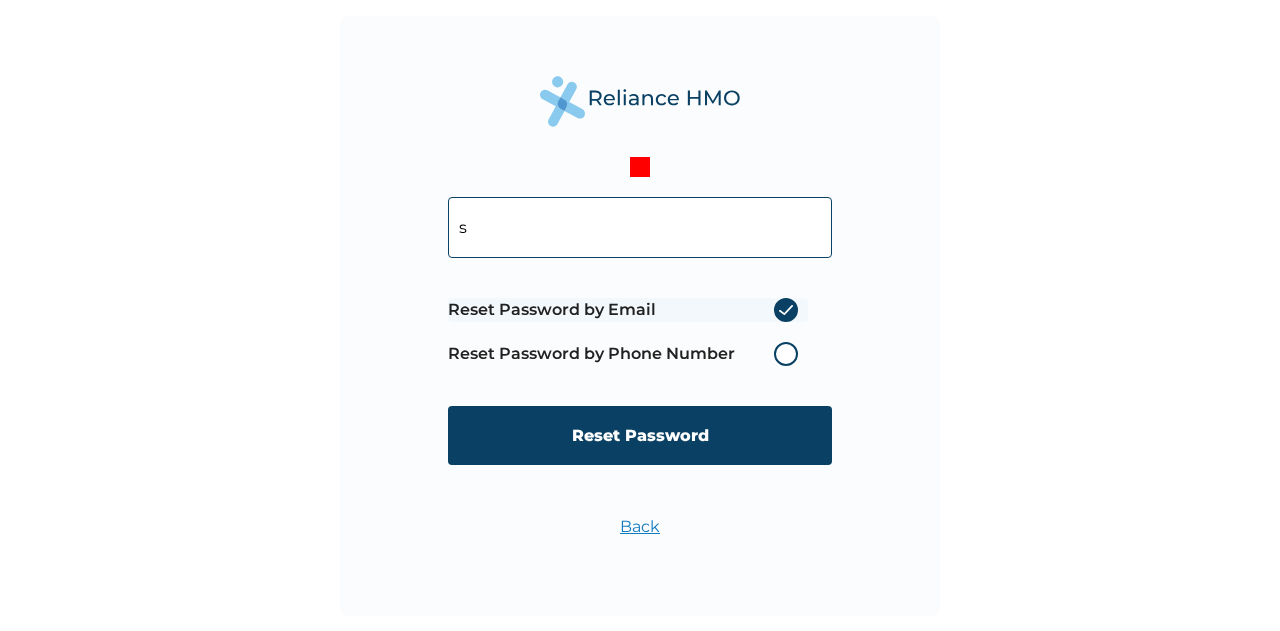 type on "[USERNAME]@[DOMAIN]" 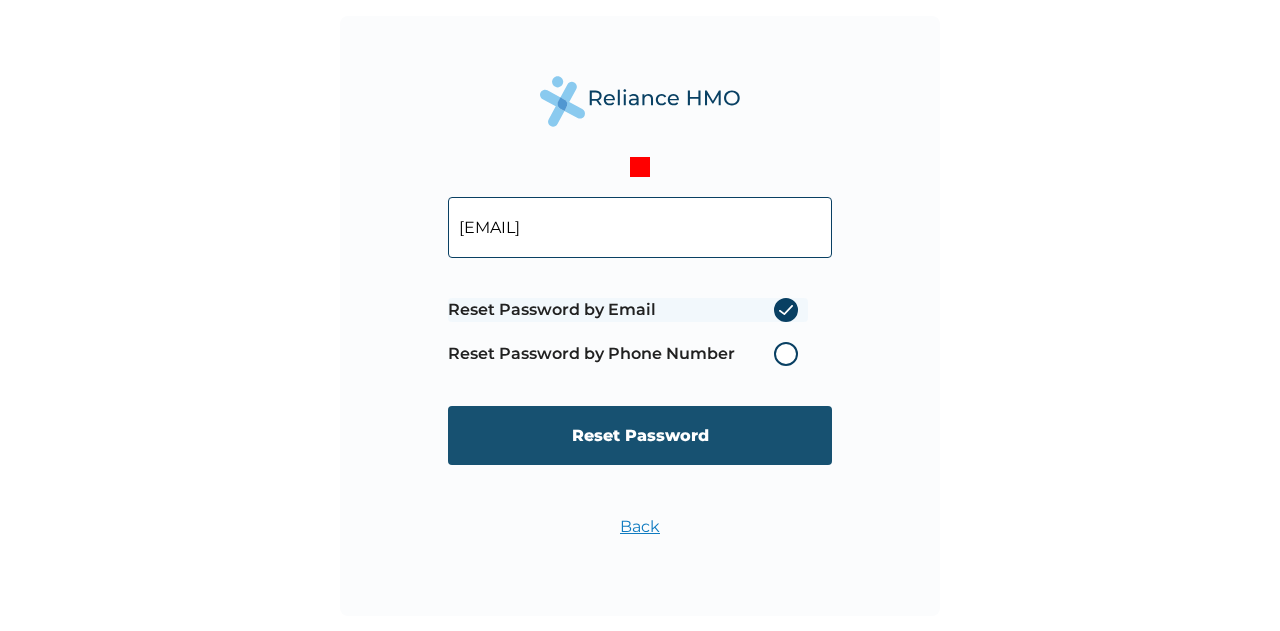 click on "Reset Password" at bounding box center [640, 435] 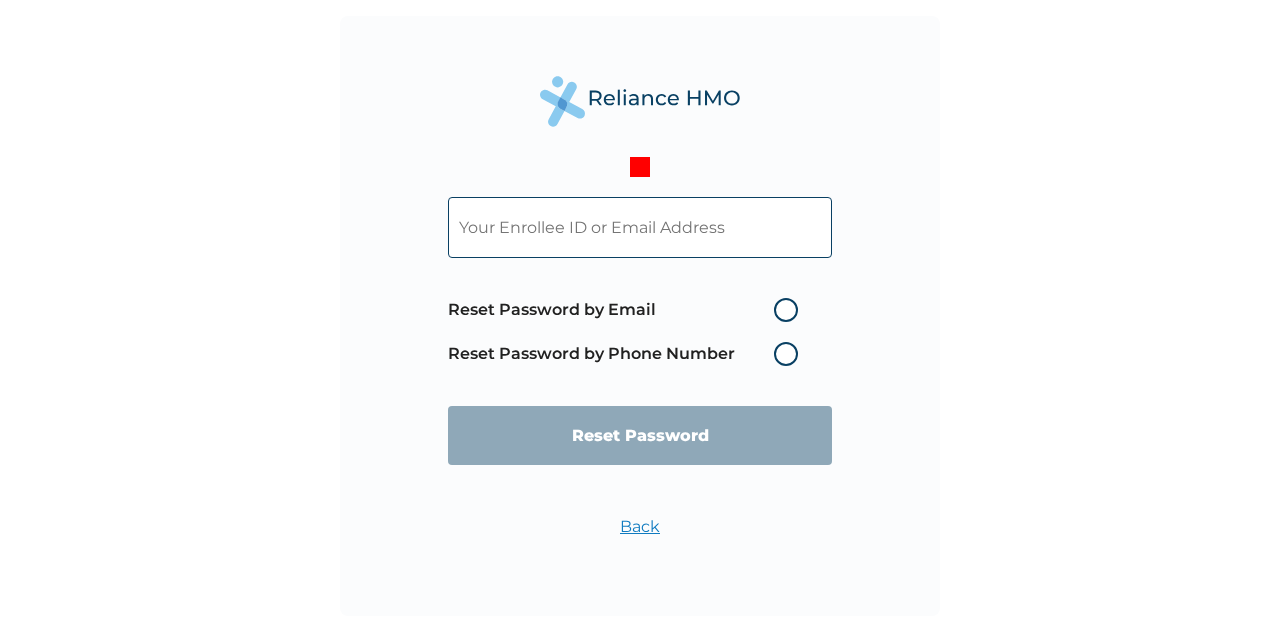 click on "Reset Password by Phone Number" at bounding box center (628, 354) 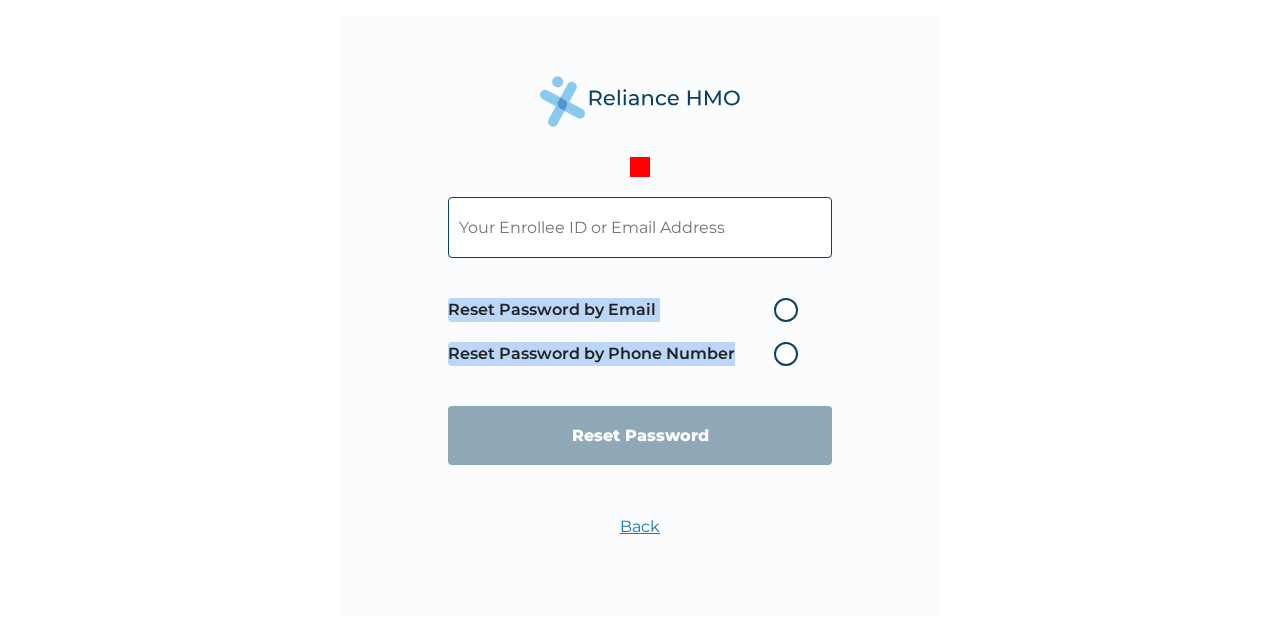click on "Reset Password by Phone Number" at bounding box center [628, 354] 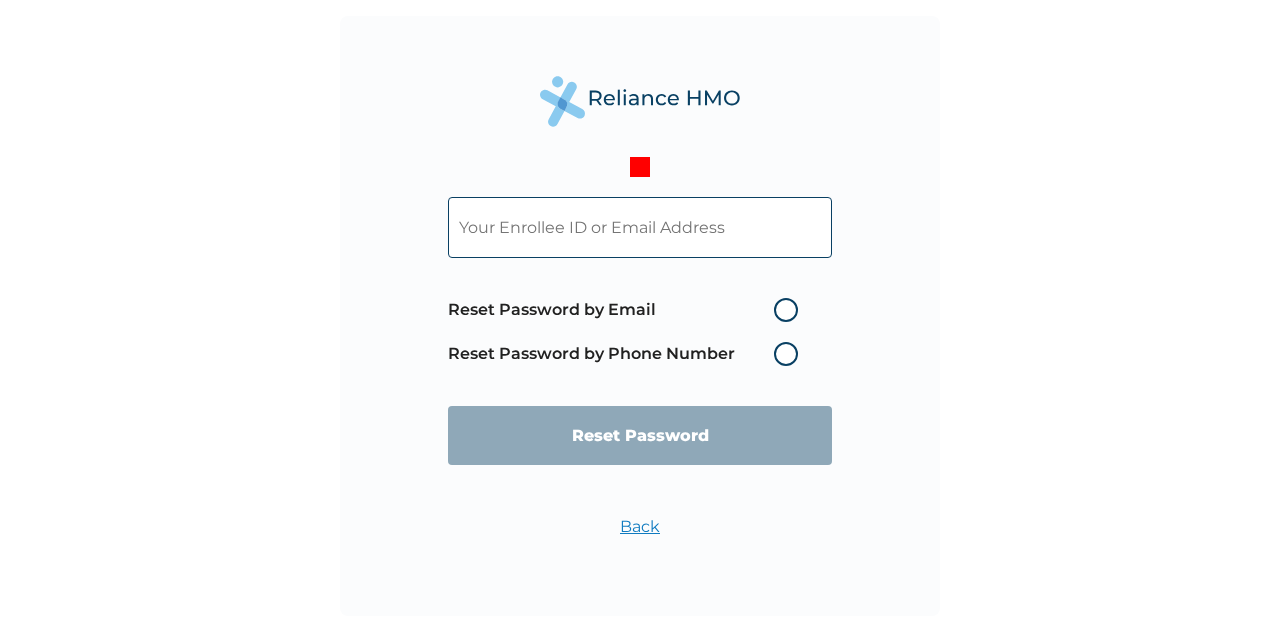 click on "Back" at bounding box center [640, 536] 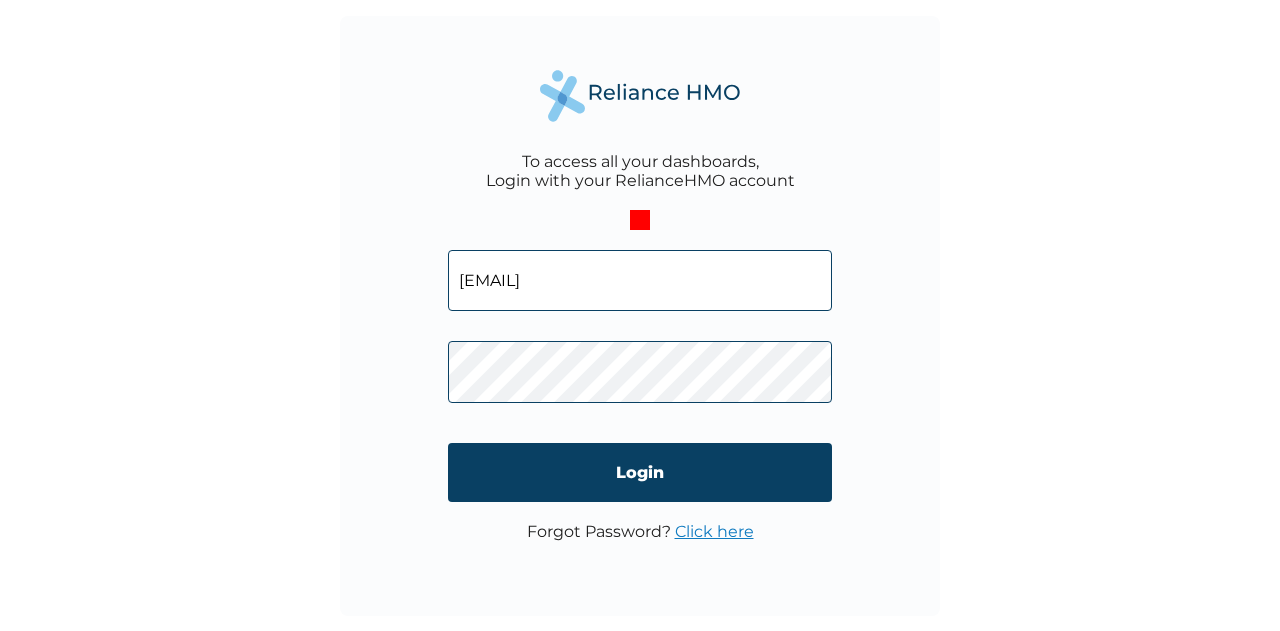 click on "Click here" at bounding box center [714, 531] 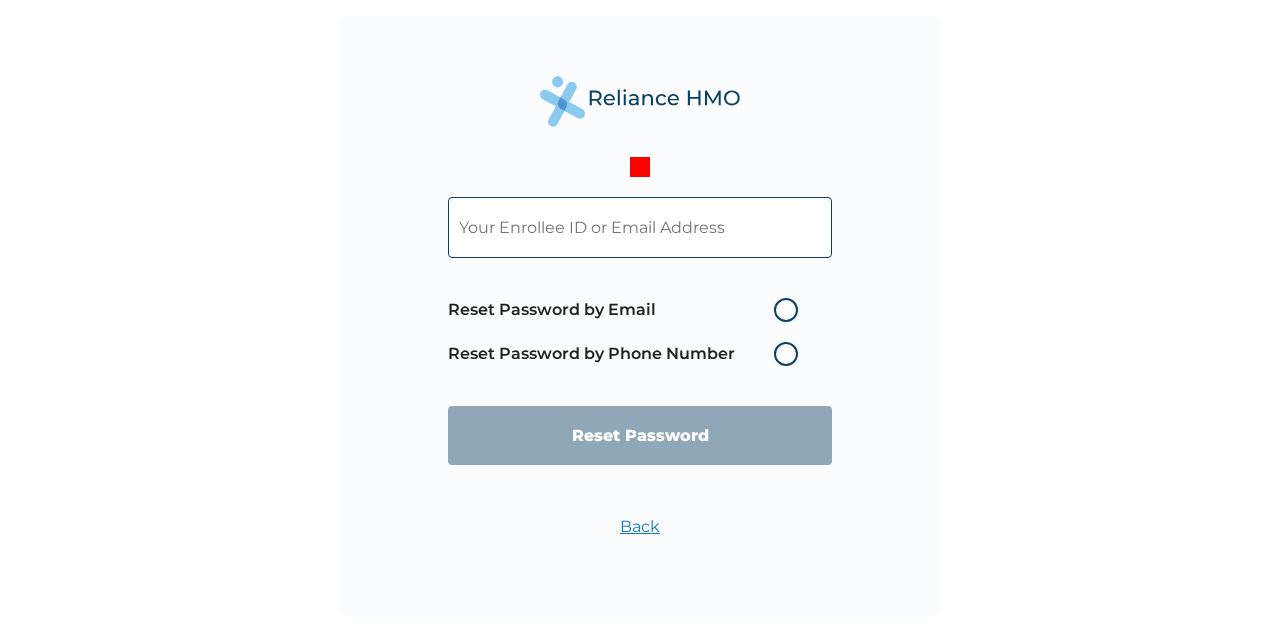 click on "Reset Password by Phone Number" at bounding box center (628, 354) 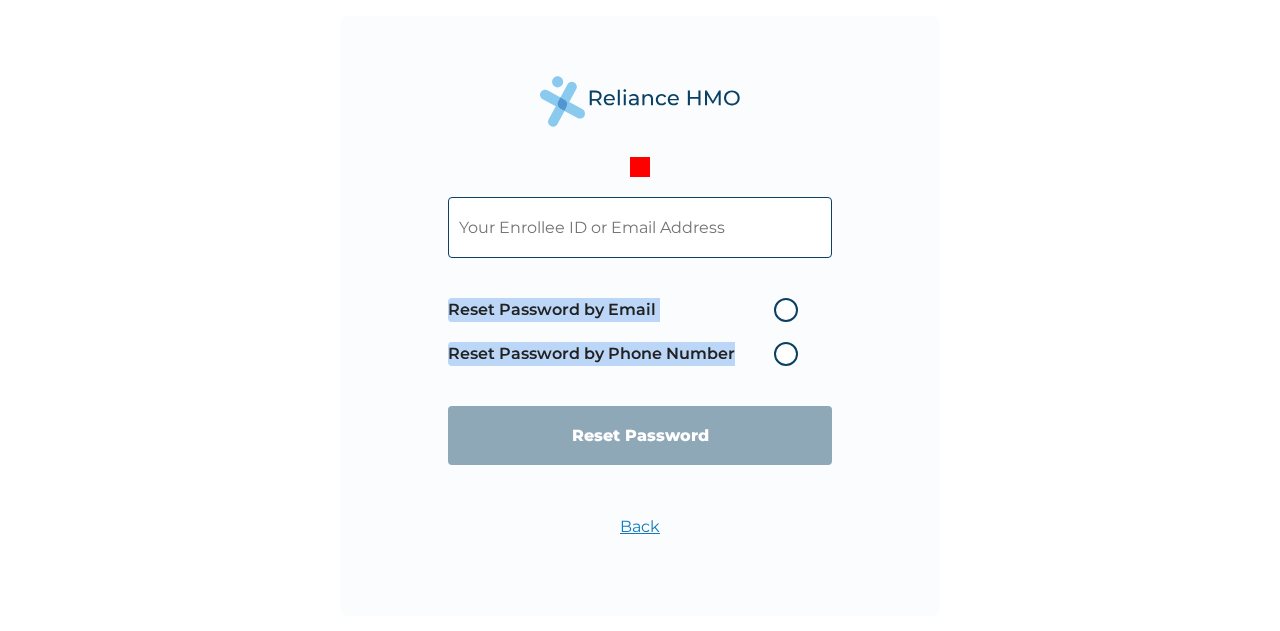 click on "Reset Password by Phone Number" at bounding box center (628, 354) 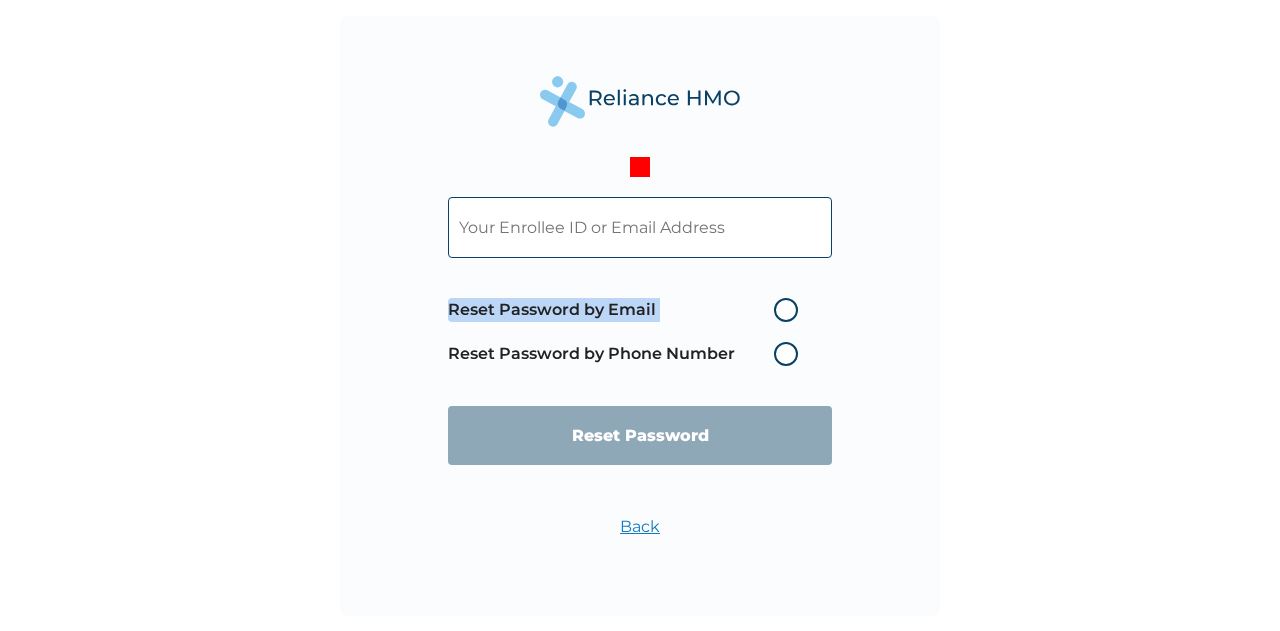 click on "Reset Password by Phone Number" at bounding box center (628, 354) 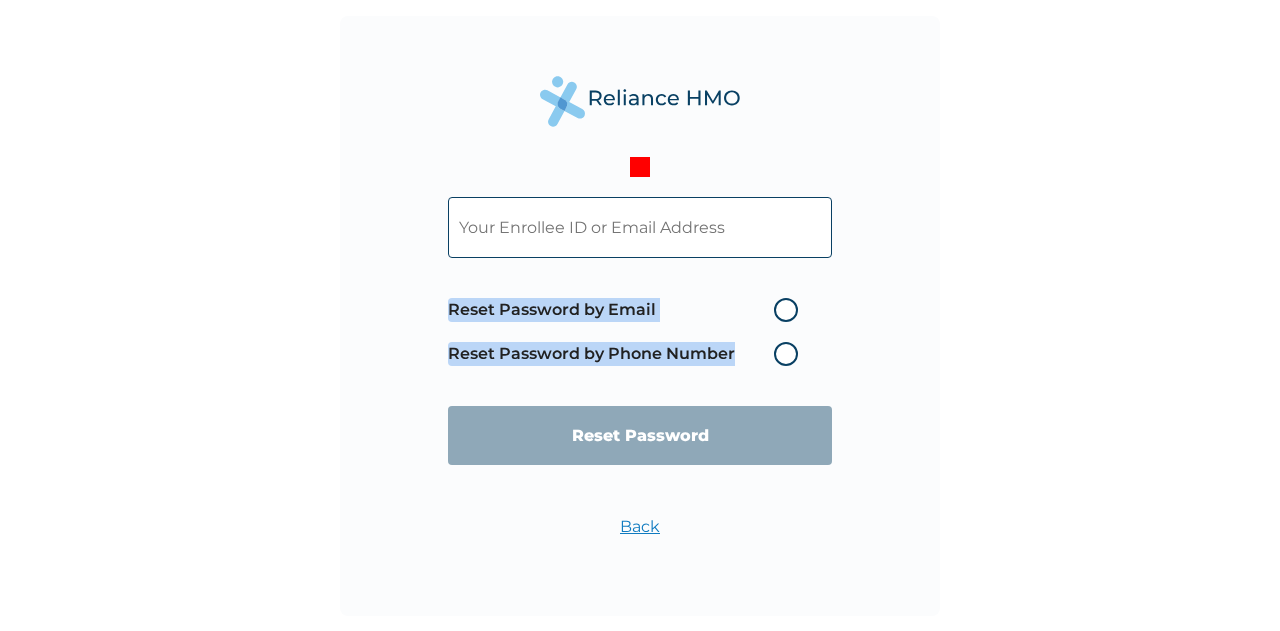 click on "Reset Password by Phone Number" at bounding box center [628, 354] 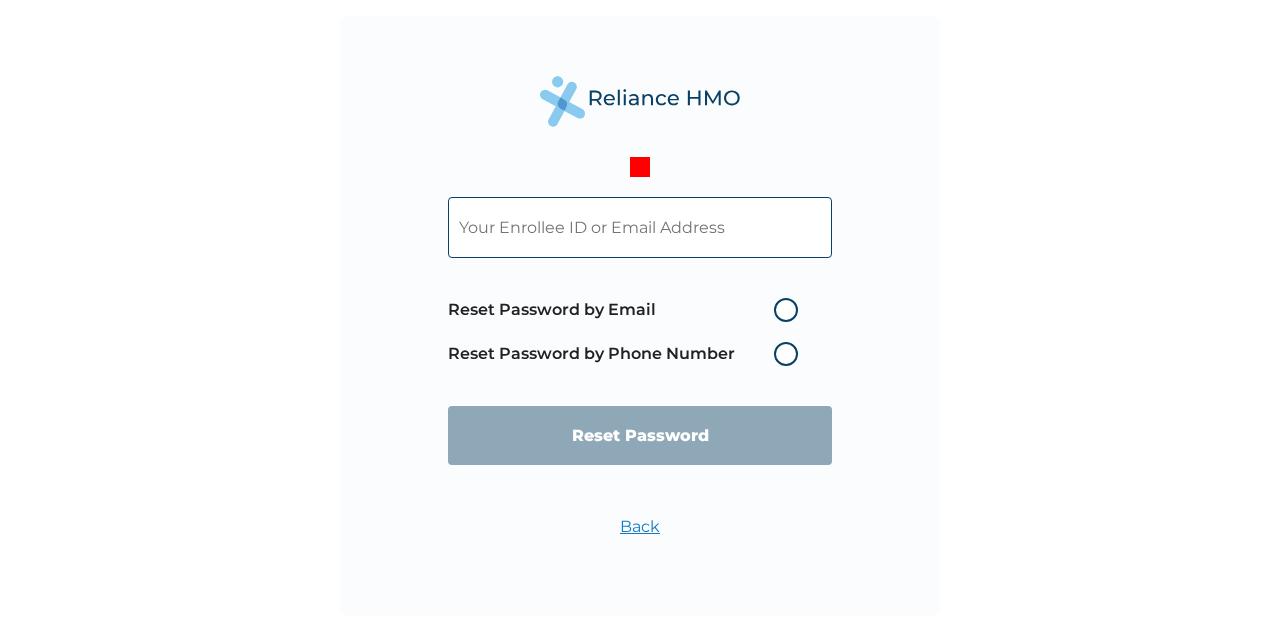 click on "Reset Password by Email Reset Password by Phone Number" at bounding box center [628, 332] 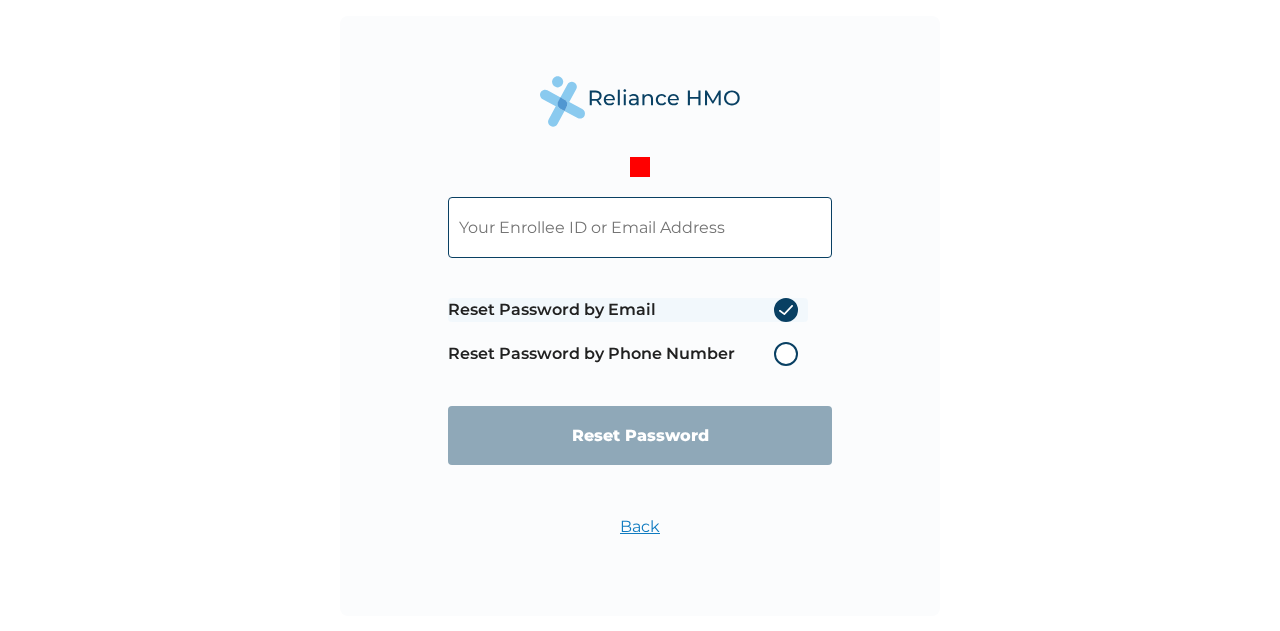 radio on "true" 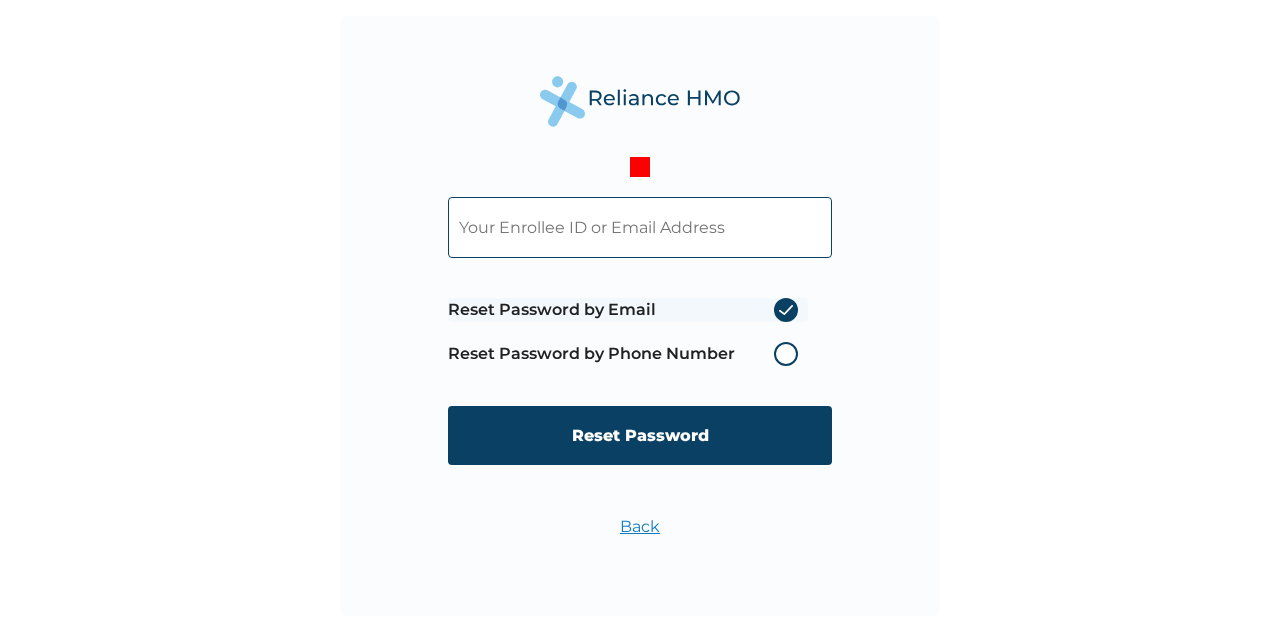 click on "Reset Password by Email" at bounding box center (628, 310) 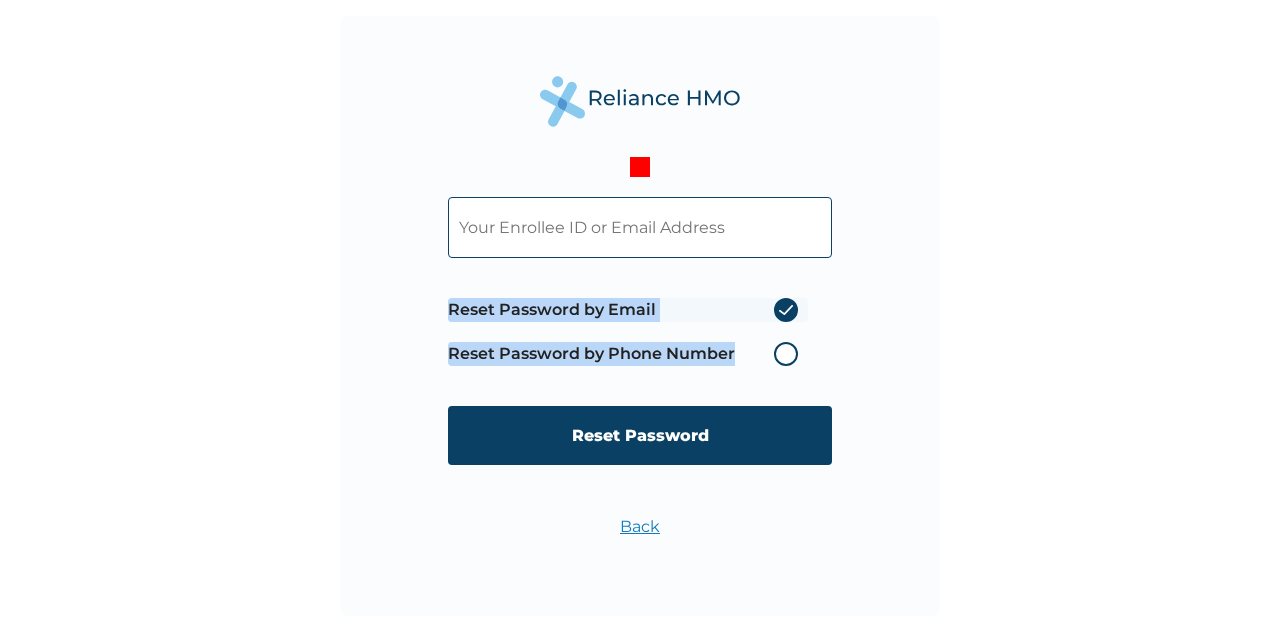 click on "Reset Password by Phone Number" at bounding box center [628, 354] 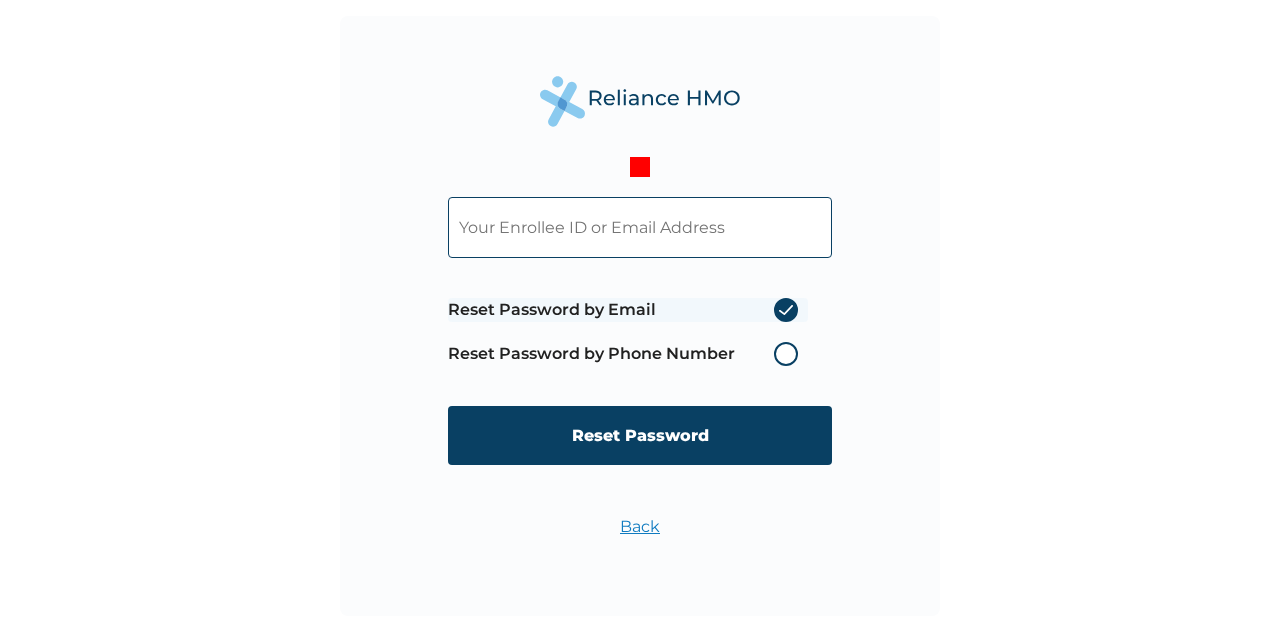 click at bounding box center (640, 227) 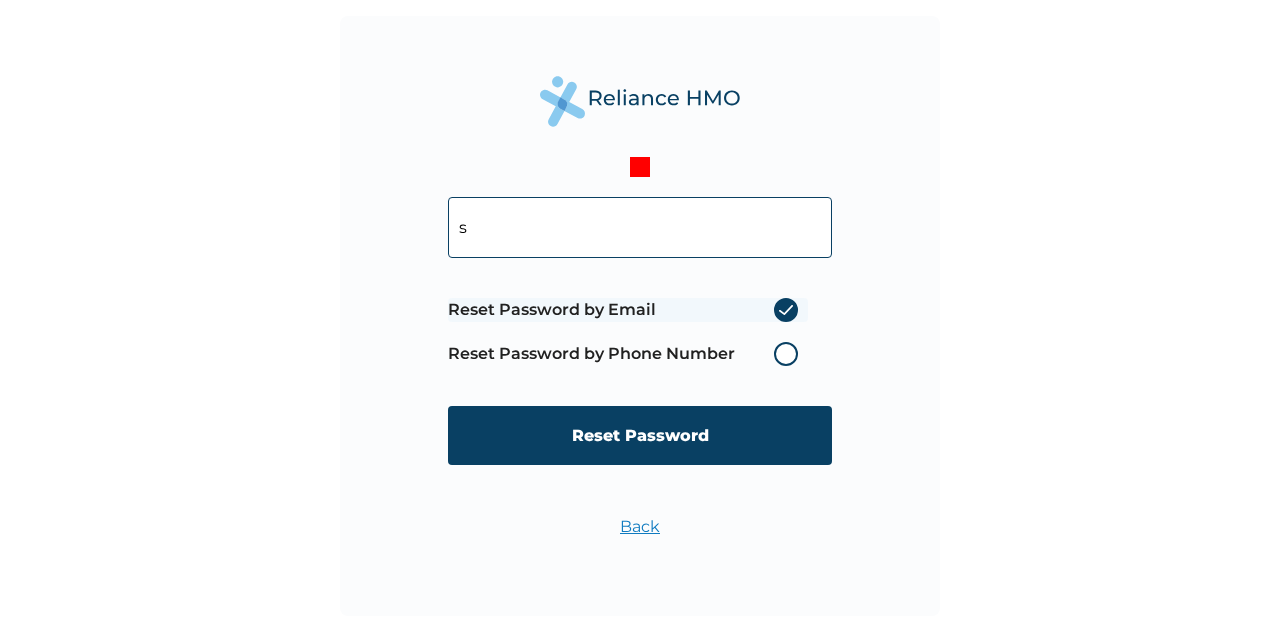 type on "[USERNAME]@[DOMAIN]" 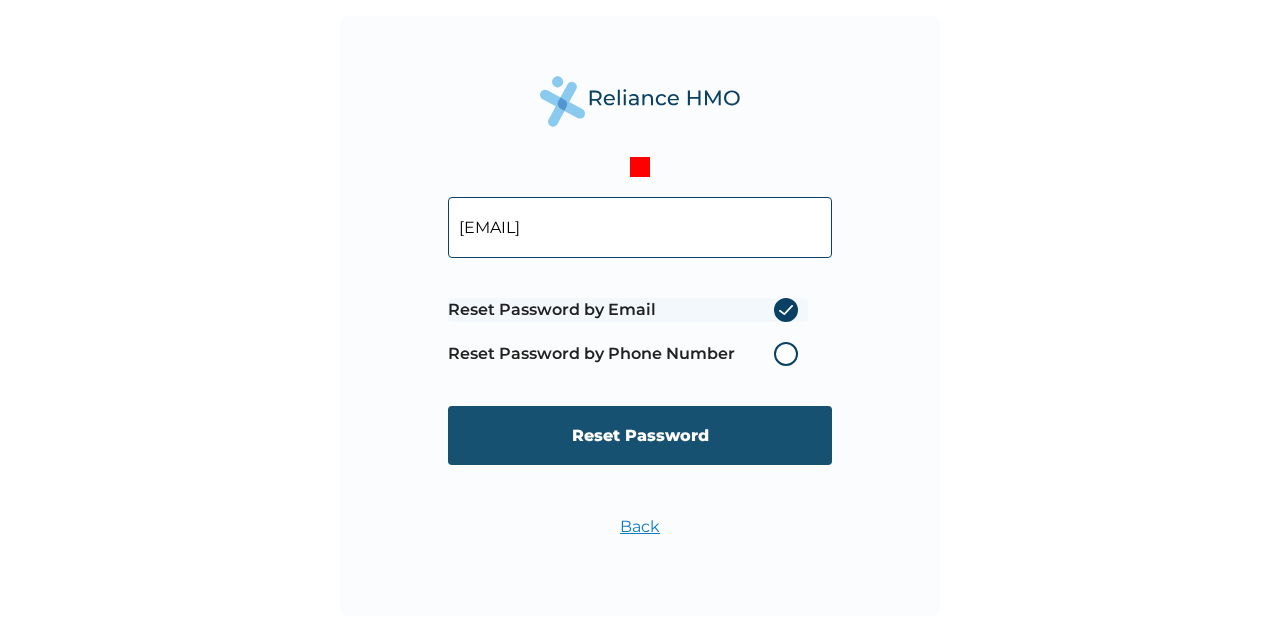 click on "Reset Password" at bounding box center (640, 435) 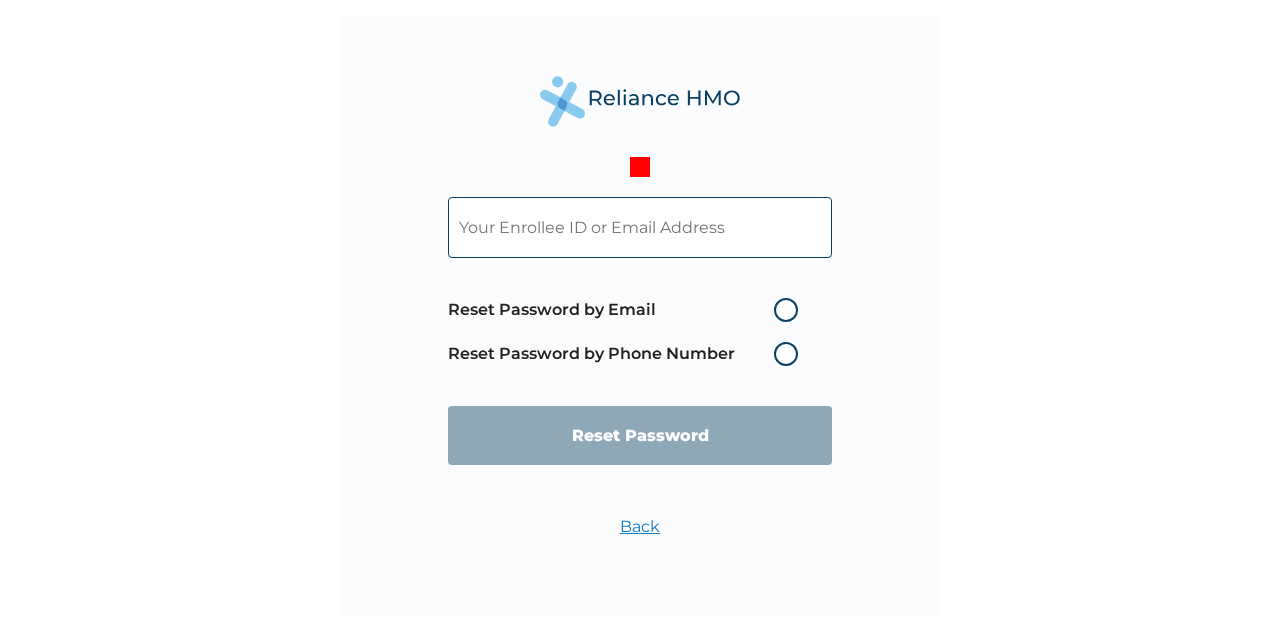click on "Reset Password by Email" at bounding box center (628, 310) 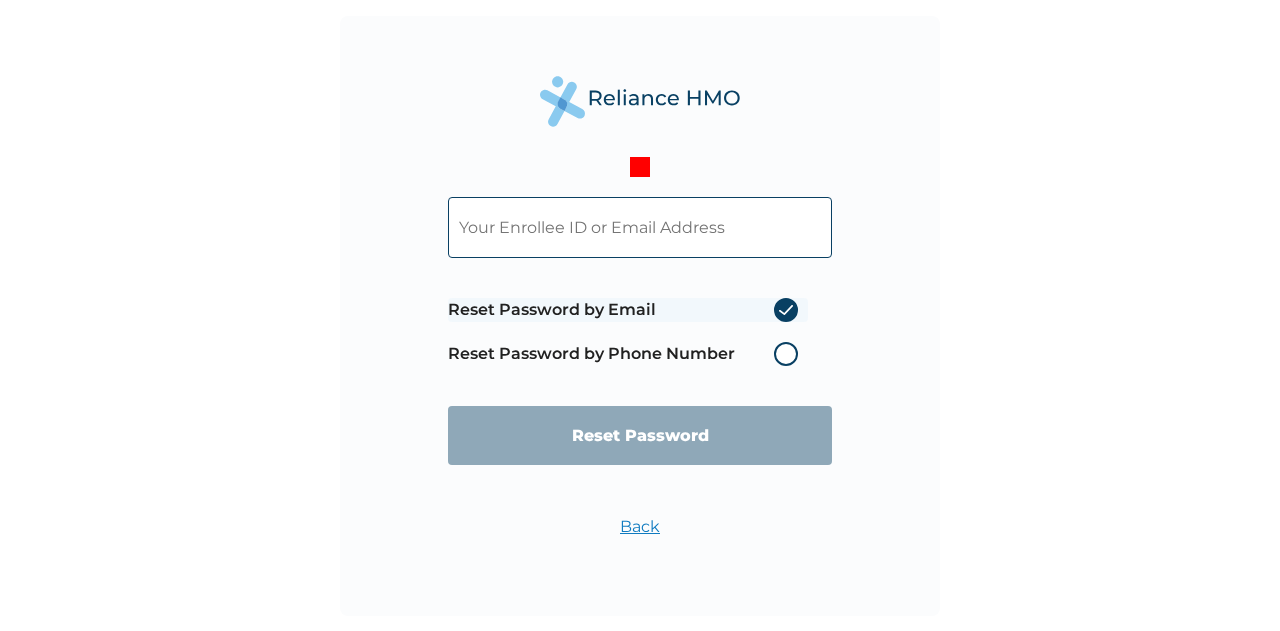 radio on "true" 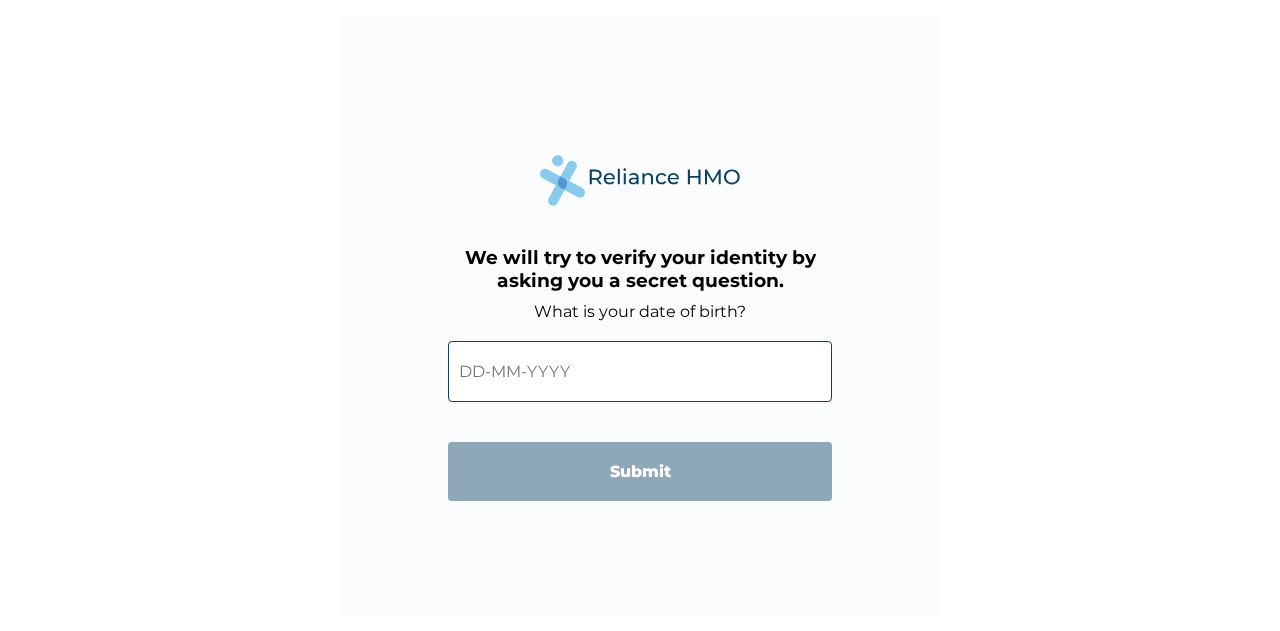 scroll, scrollTop: 0, scrollLeft: 0, axis: both 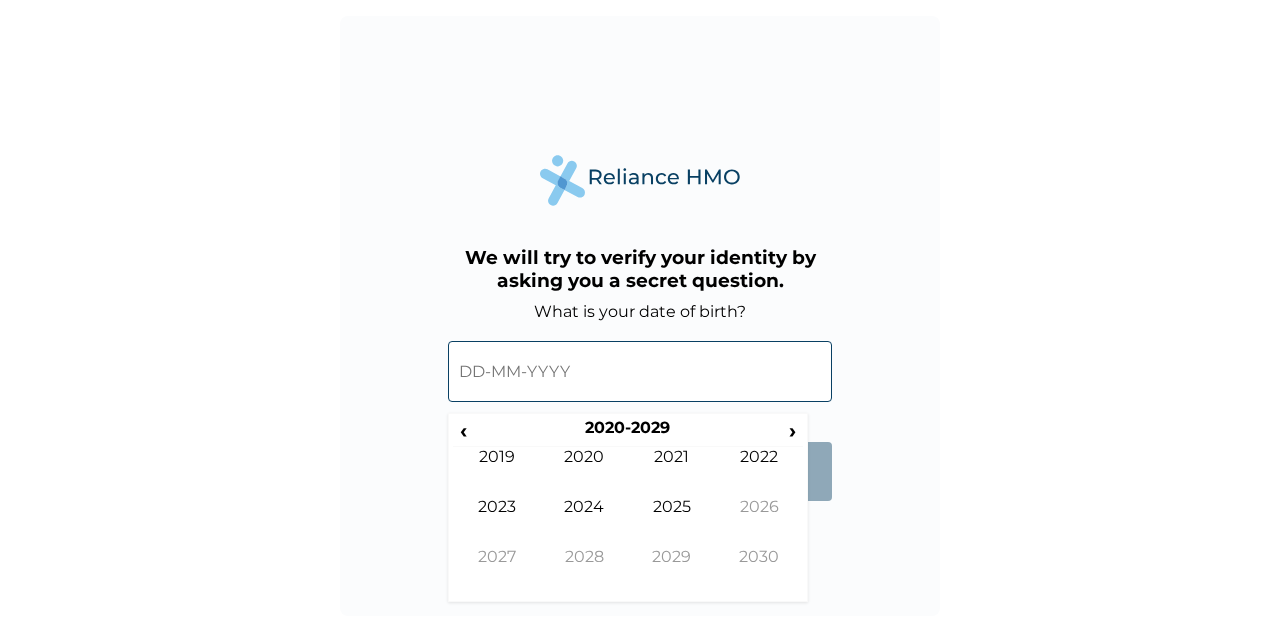 click at bounding box center (640, 371) 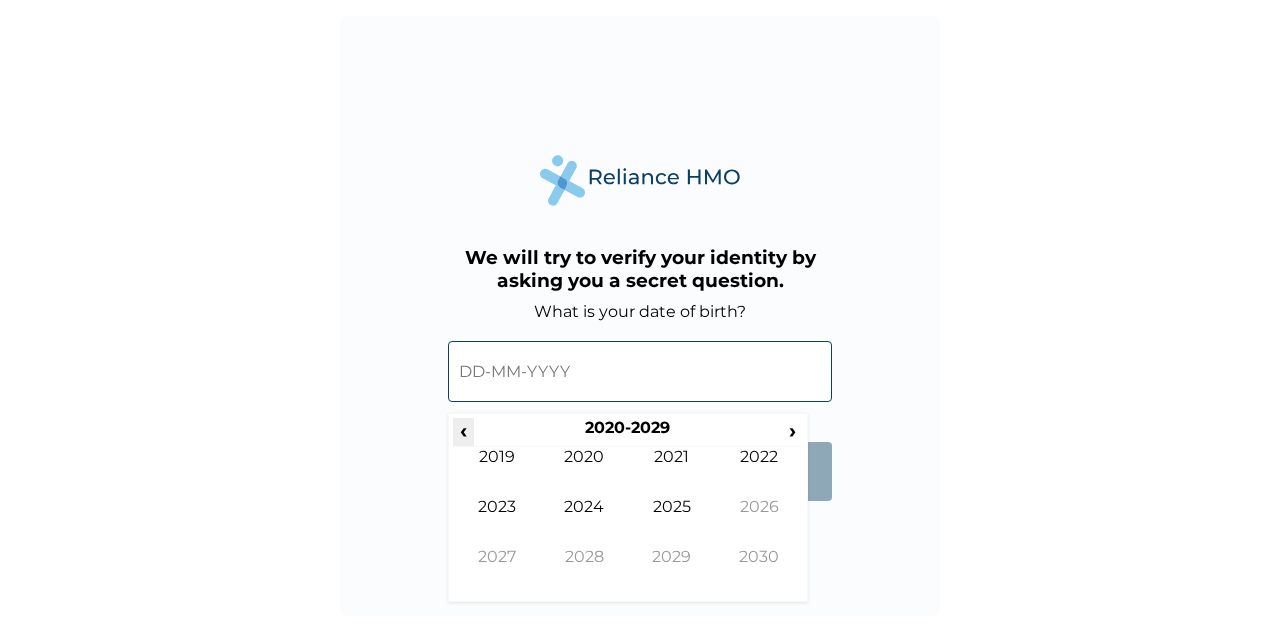 click on "‹" at bounding box center [463, 430] 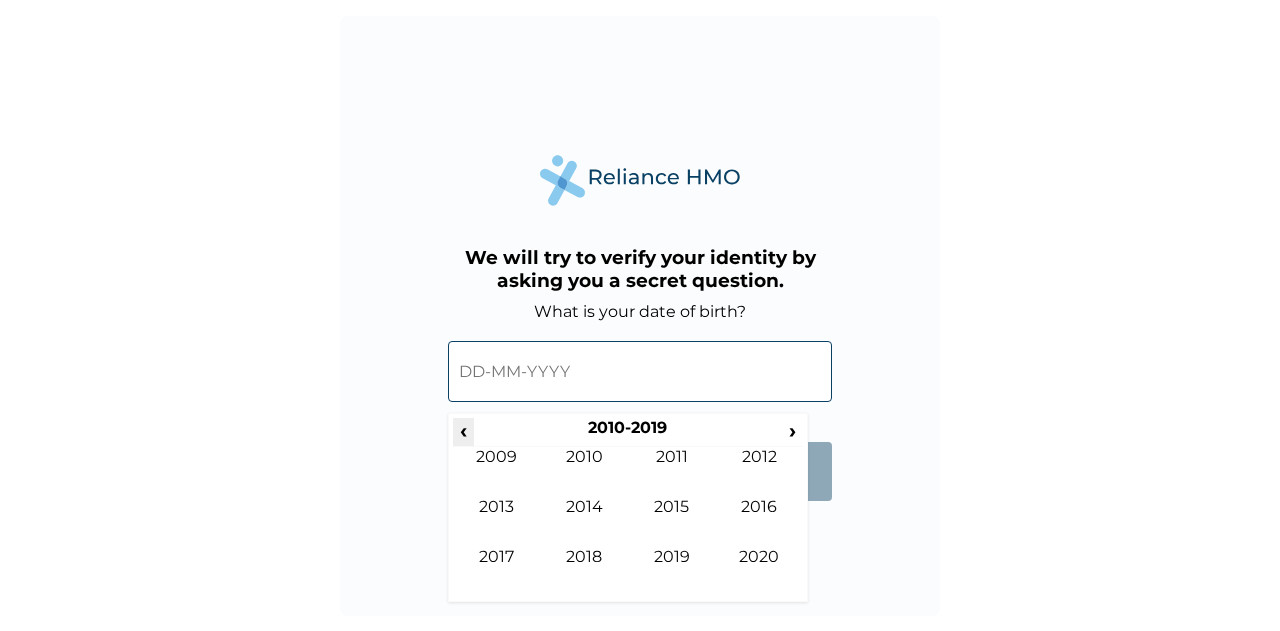 click on "‹" at bounding box center [463, 430] 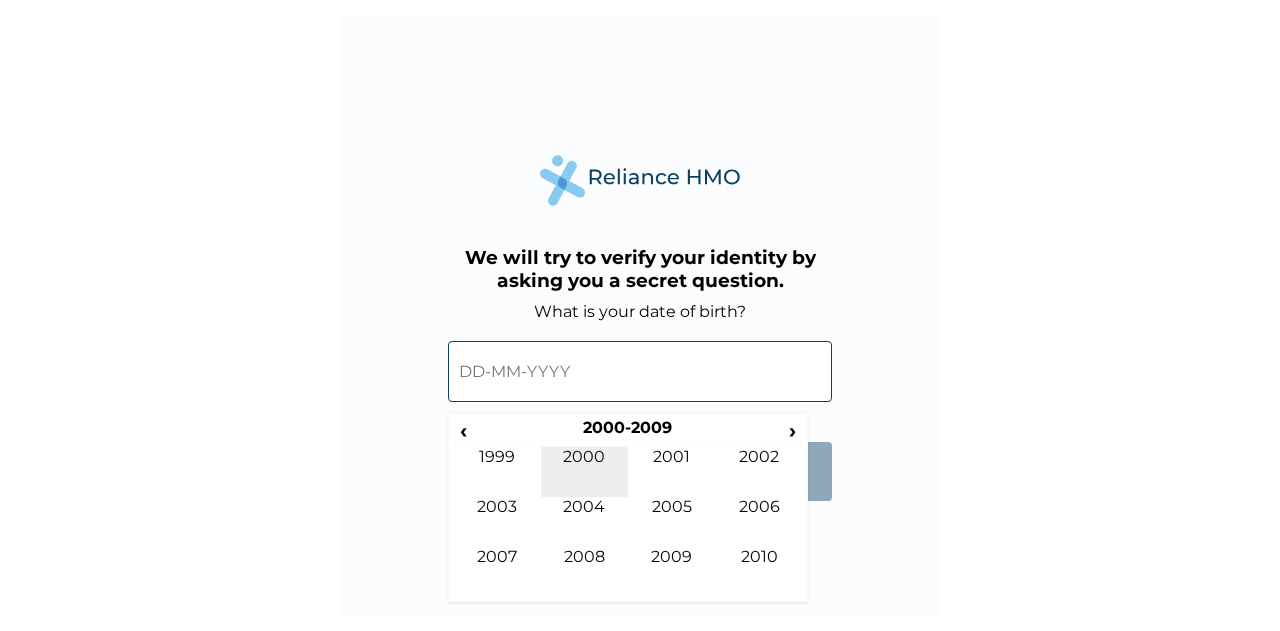 click on "2000" at bounding box center (585, 472) 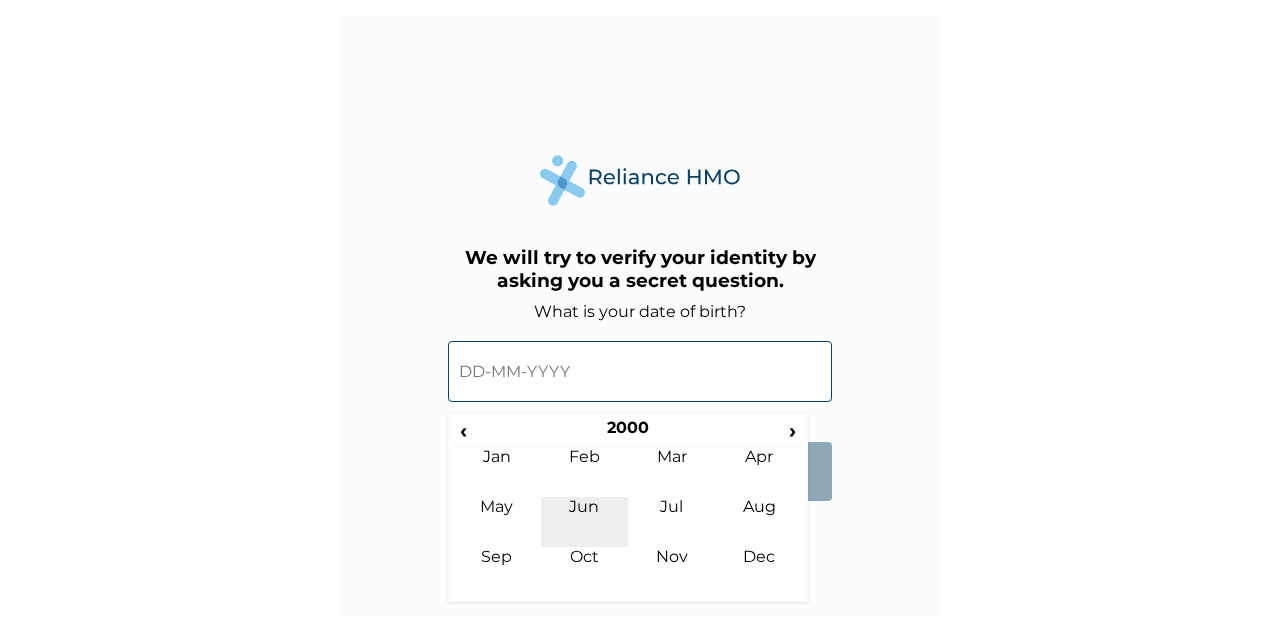 click on "Jun" at bounding box center (585, 522) 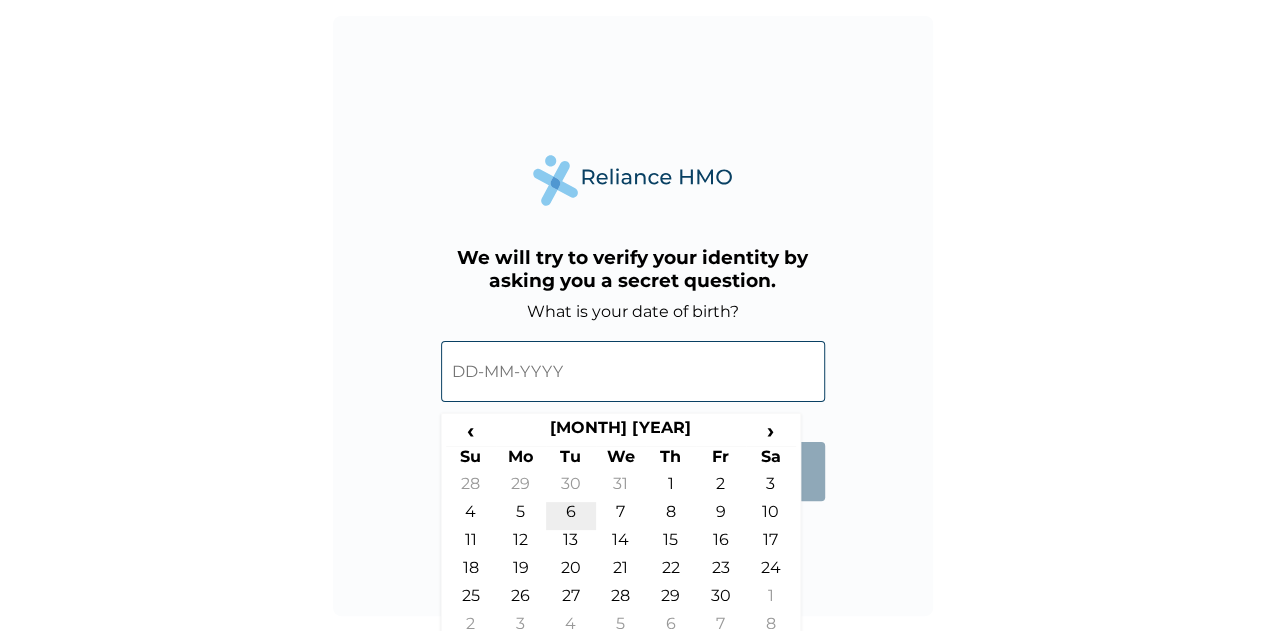 click on "6" at bounding box center (571, 516) 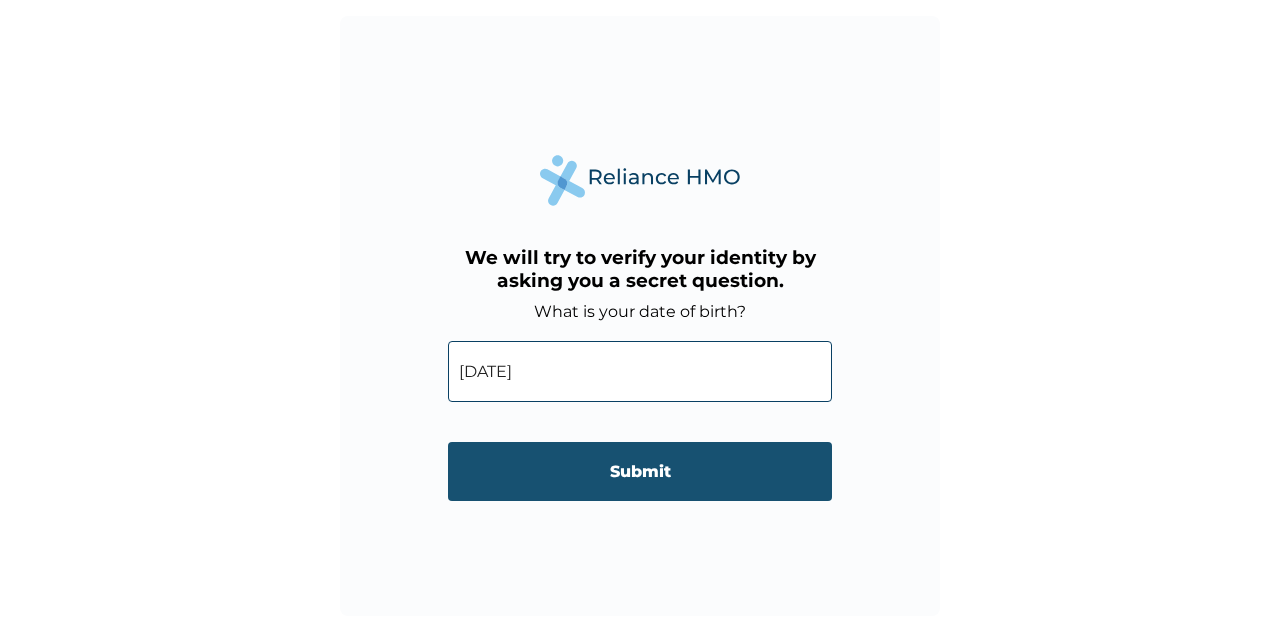 click on "Submit" at bounding box center [640, 471] 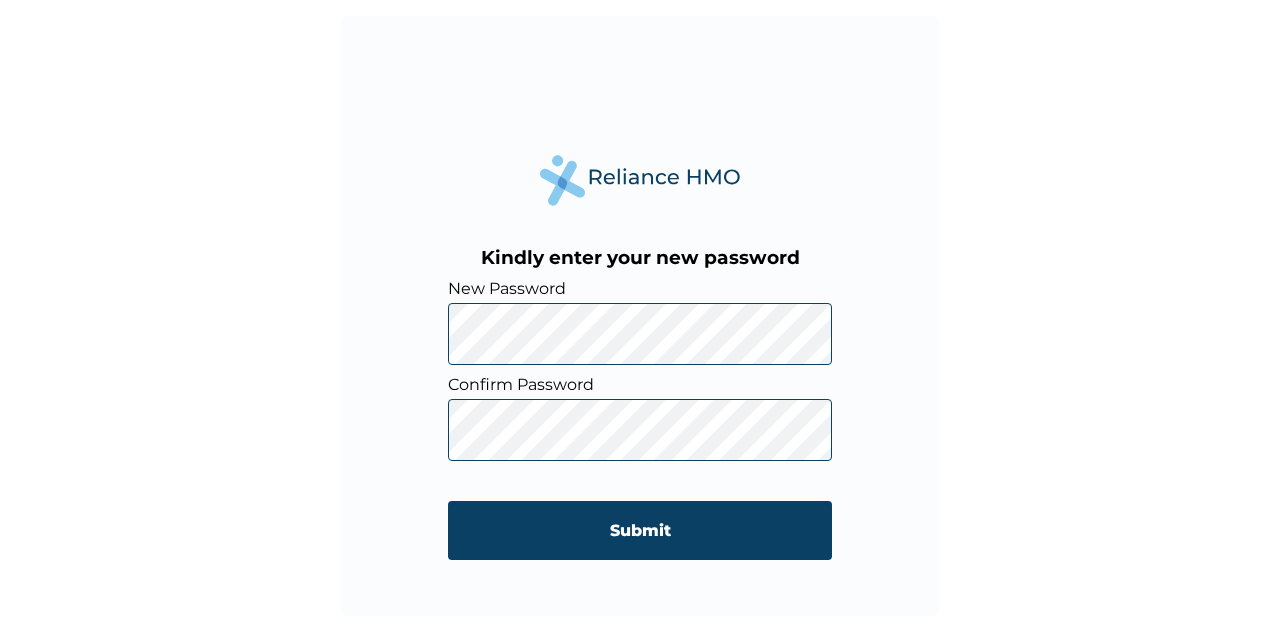 click on "Submit" at bounding box center [640, 530] 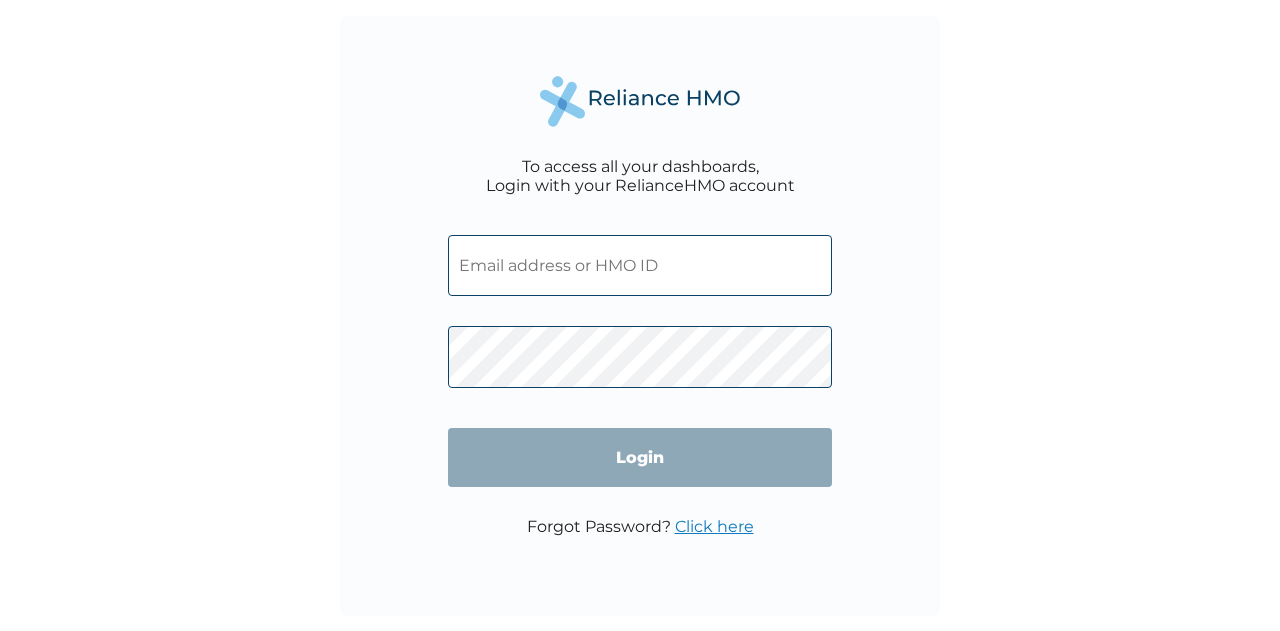 scroll, scrollTop: 0, scrollLeft: 0, axis: both 